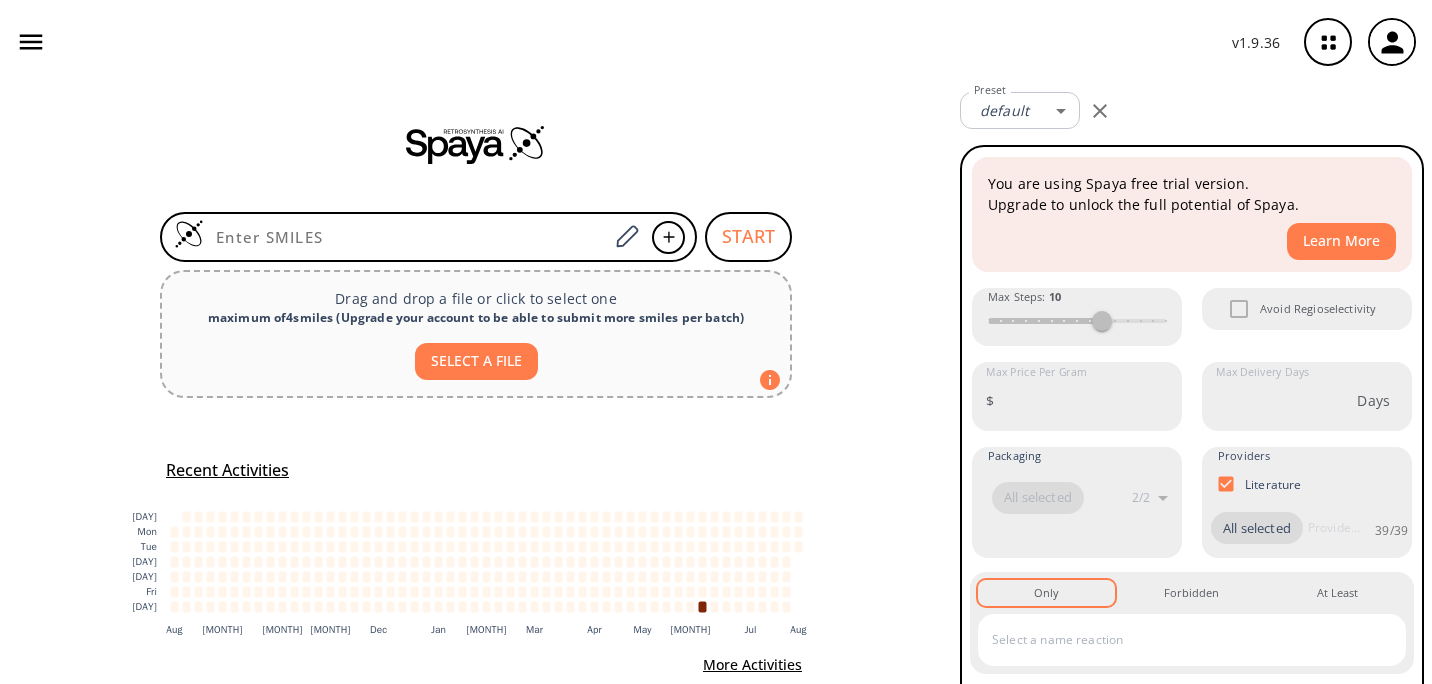 scroll, scrollTop: 0, scrollLeft: 0, axis: both 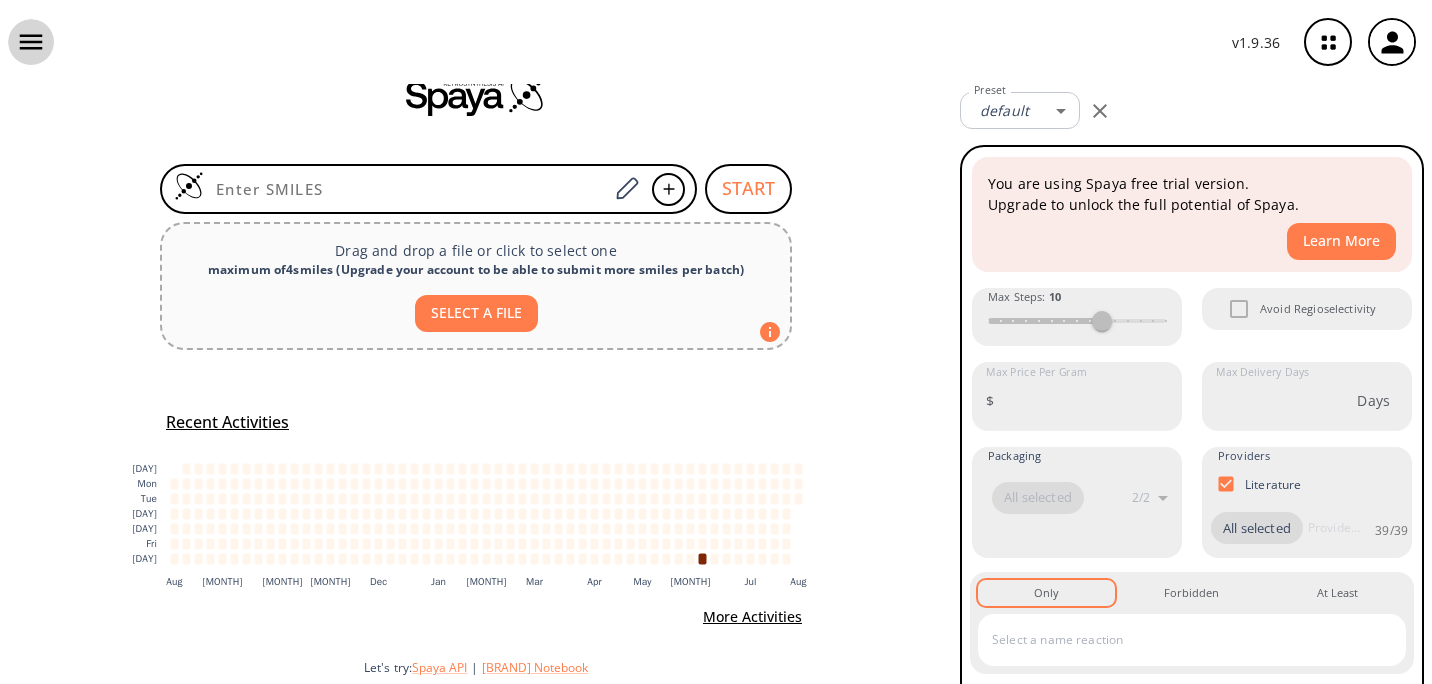 click 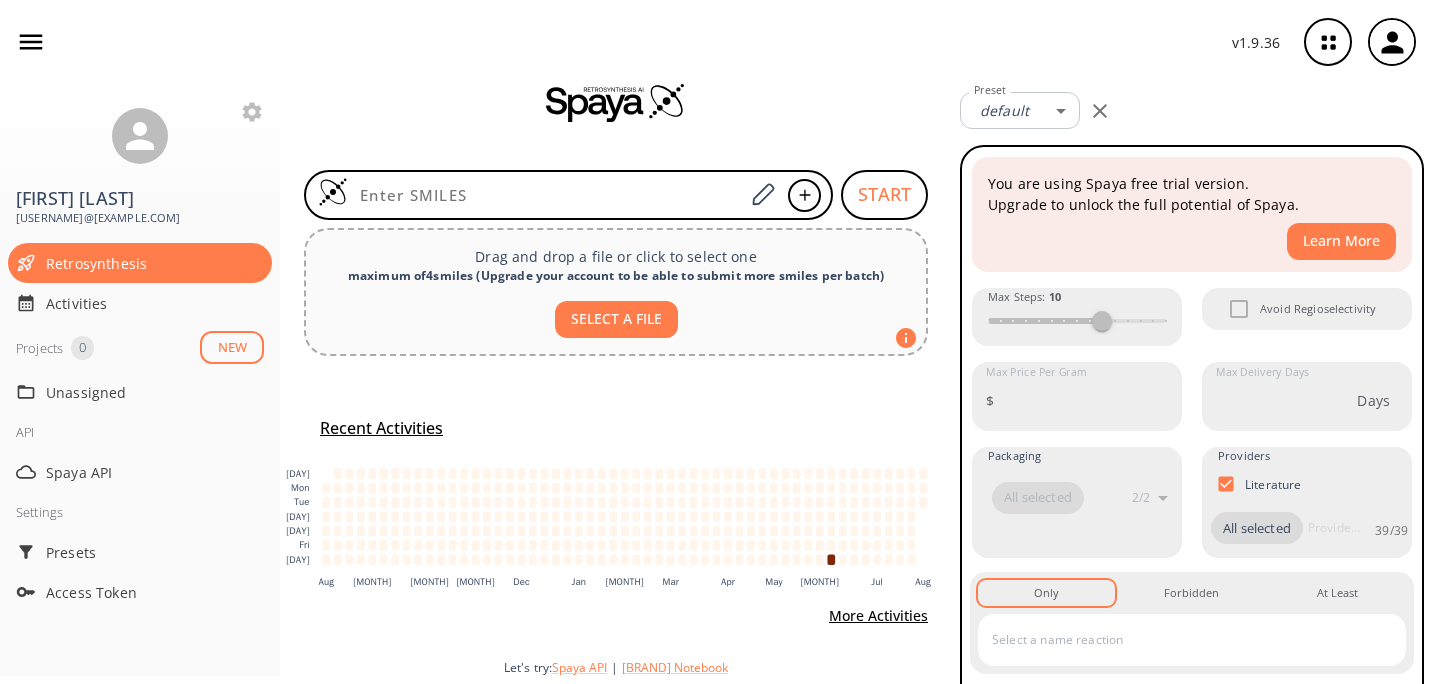 scroll, scrollTop: 38, scrollLeft: 0, axis: vertical 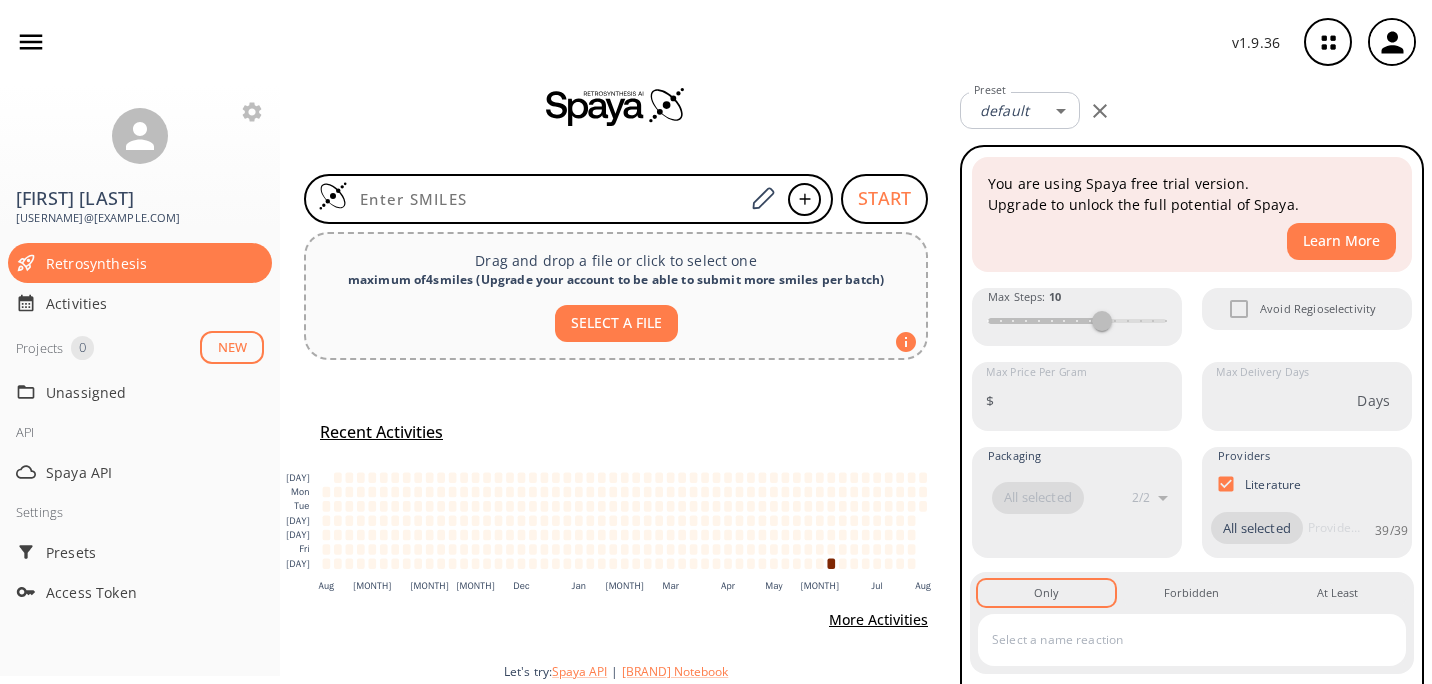 click on "Recent Activities :where(.plot-d6a7b5) {
--plot-background: white;
display: block;
height: auto;
height: intrinsic;
max-width: 100%;
}
:where(.plot-d6a7b5 text),
:where(.plot-d6a7b5 tspan) {
white-space: pre;
} Sun Mon Tue Wed Thu Fri Sat Aug Sep Oct Nov Dec Jan Feb Mar Apr May Jun Jul Aug Monday 5 August: 0 jobs Tuesday 6 August: 0 jobs Wednesday 7 August: 0 jobs Thursday 8 August: 0 jobs Friday 9 August: 0 jobs Saturday 10 August: 0 jobs Sunday 11 August: 0 jobs Monday 12 August: 0 jobs Tuesday 13 August: 0 jobs Wednesday 14 August: 0 jobs Thursday 15 August: 0 jobs Friday 16 August: 0 jobs Saturday 17 August: 0 jobs Sunday 18 August: 0 jobs Monday 19 August: 0 jobs Tuesday 20 August: 0 jobs Wednesday 21 August: 0 jobs Thursday 22 August: 0 jobs Friday 23 August: 0 jobs Saturday 24 August: 0 jobs Sunday 25 August: 0 jobs Monday 26 August: 0 jobs Tuesday 27 August: 0 jobs Wednesday 28 August: 0 jobs Thursday 29 August: 0 jobs Friday 30 August: 0 jobs Saturday 31 August: 0 jobs More Activities" at bounding box center (616, 527) 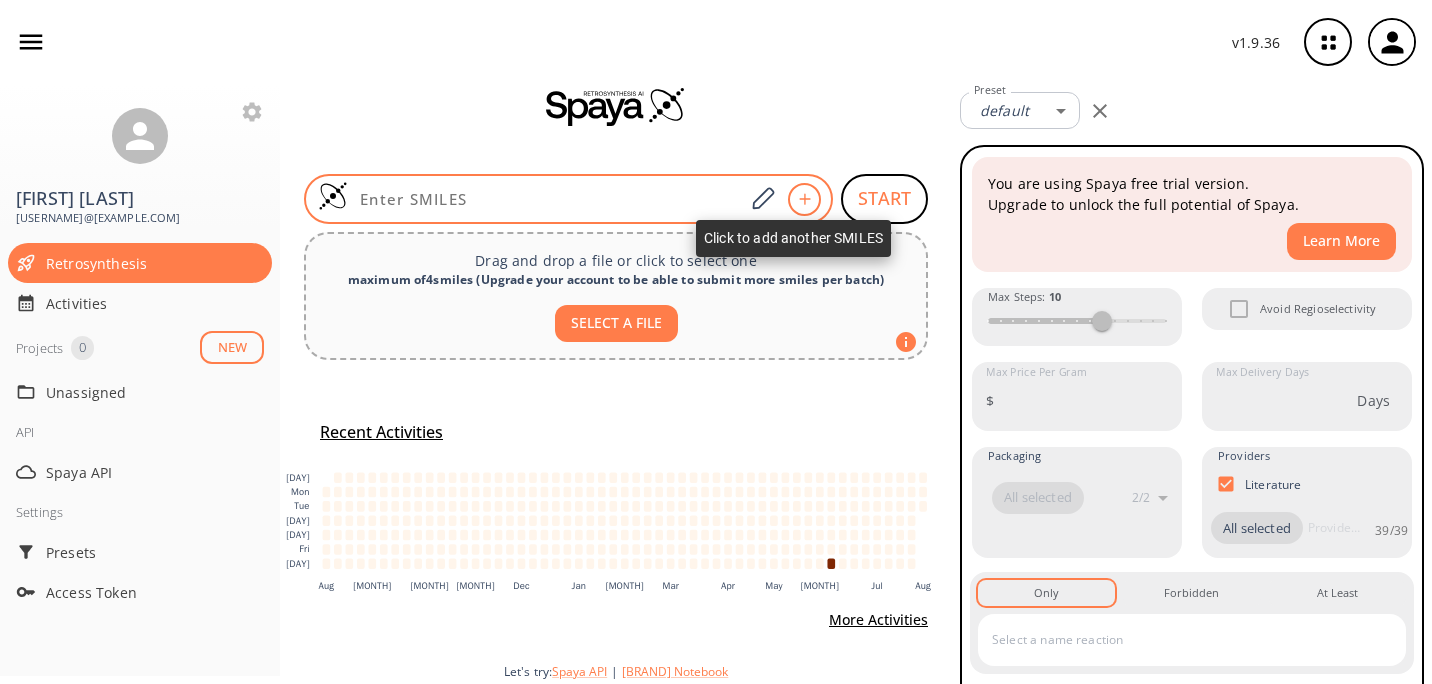 click 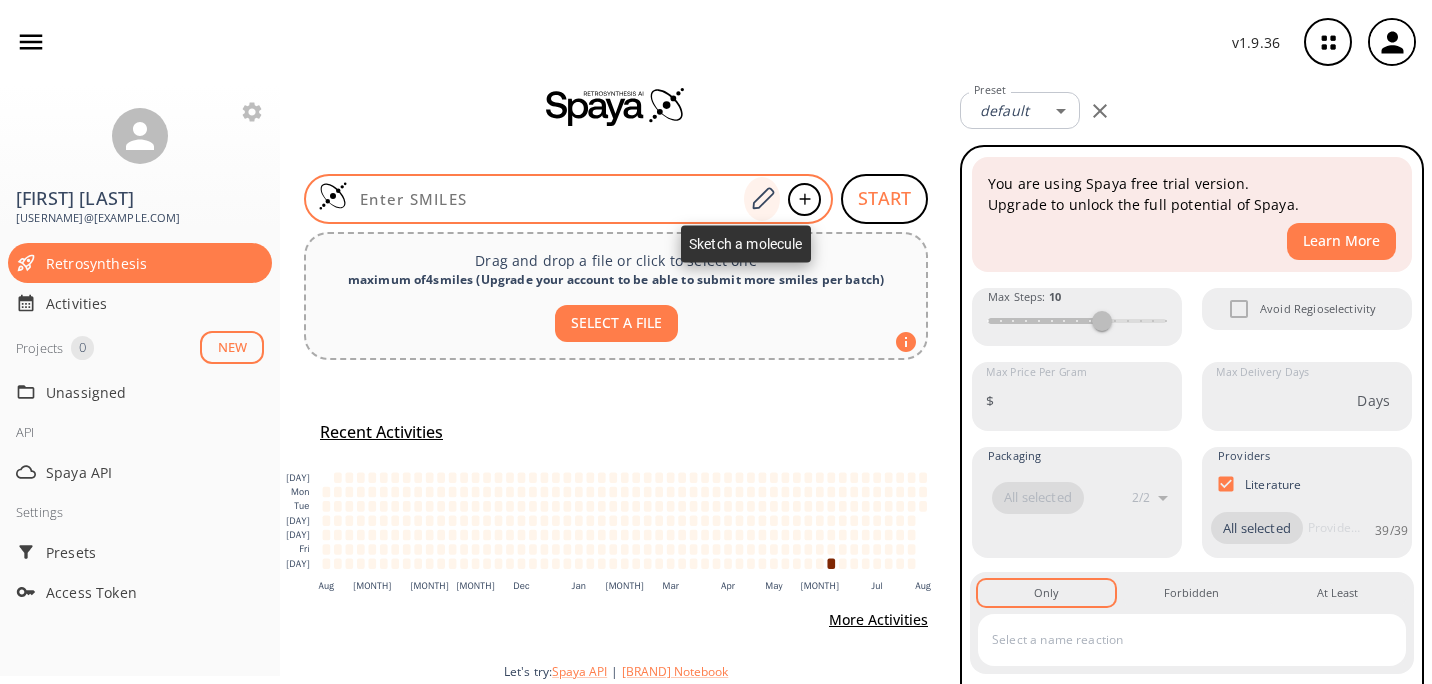 click 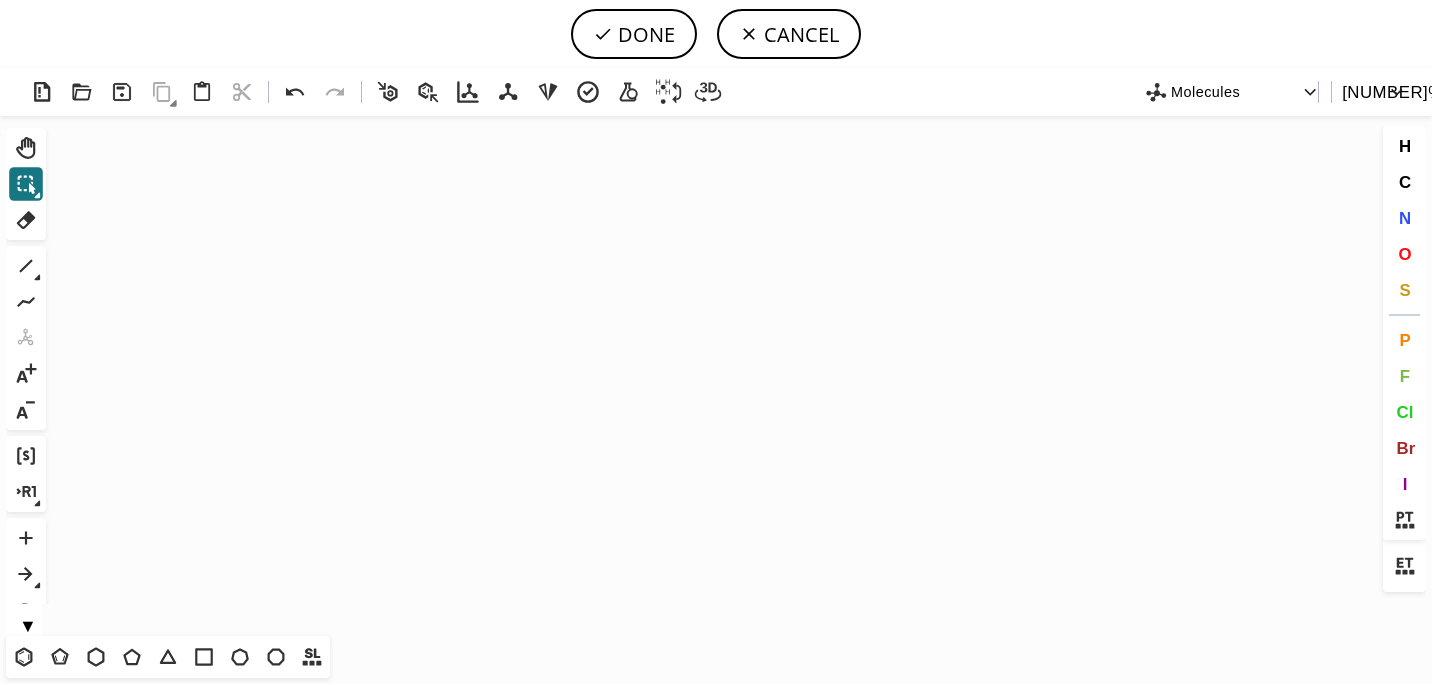 click 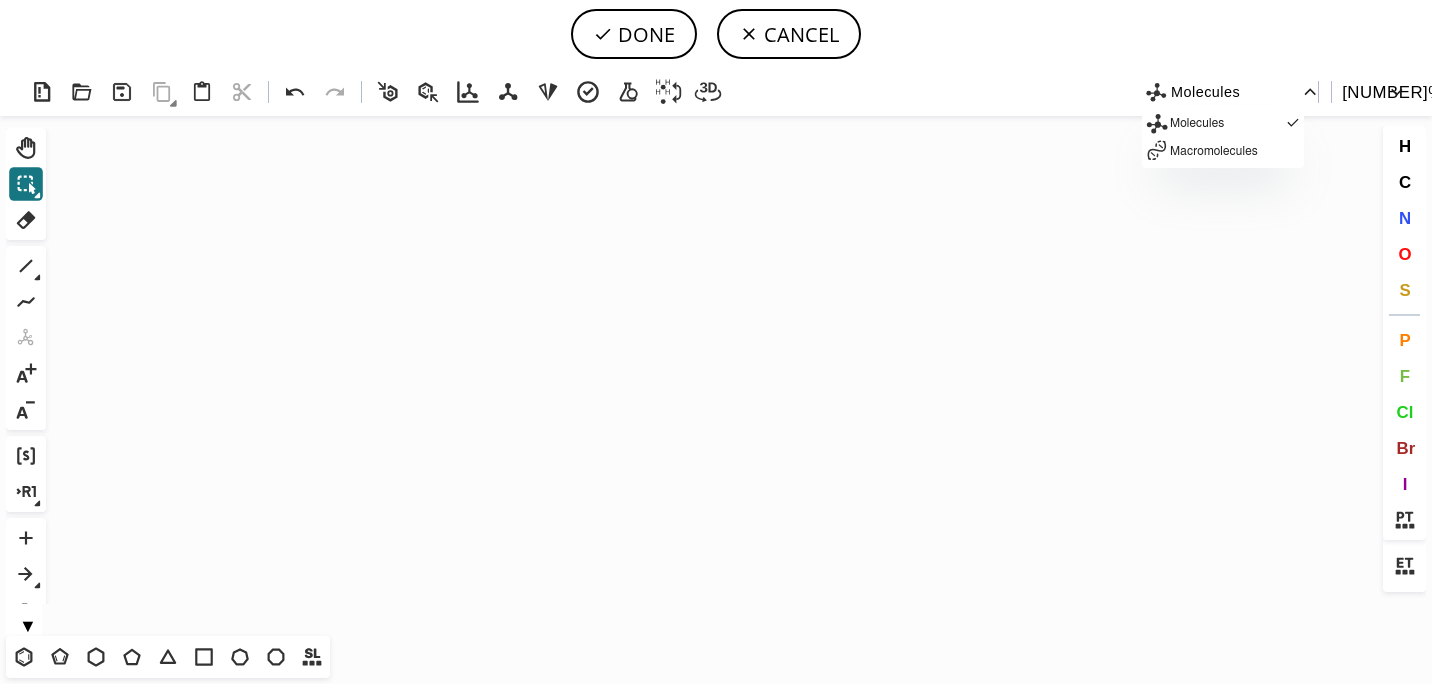 click at bounding box center (716, 342) 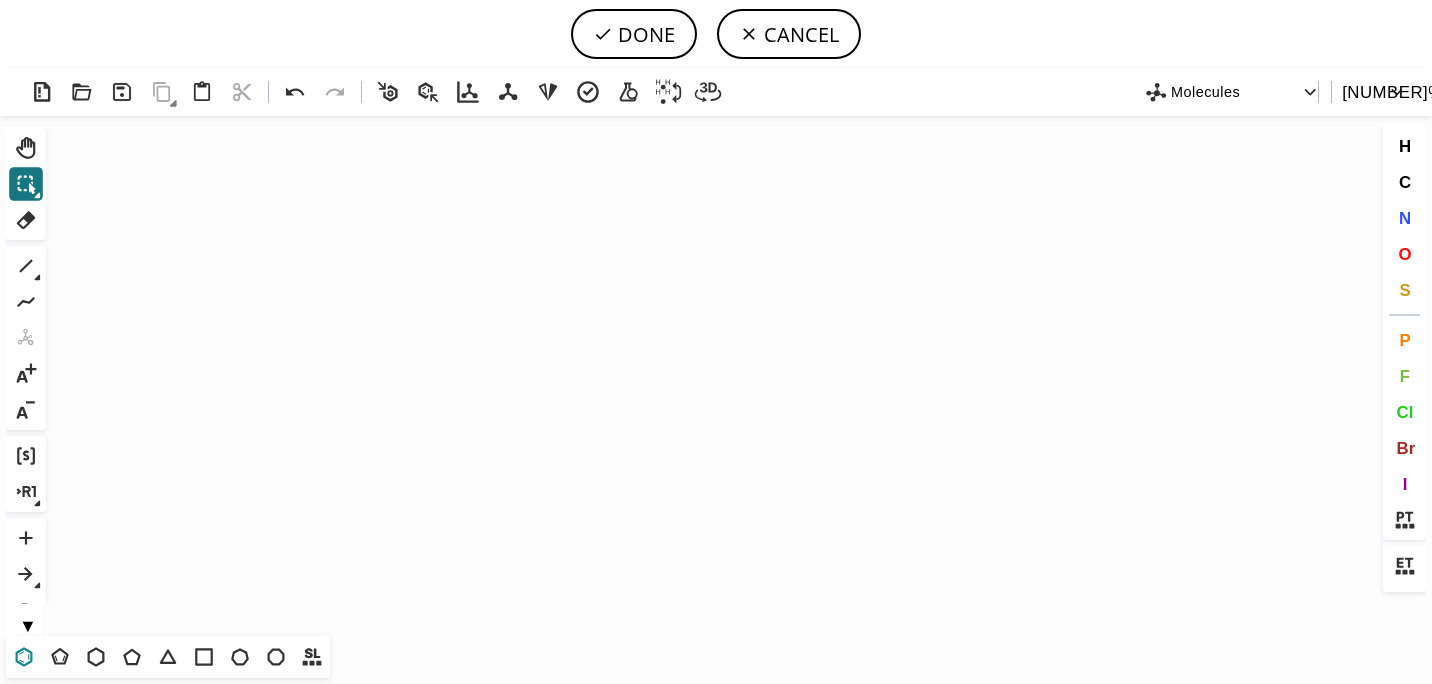 click 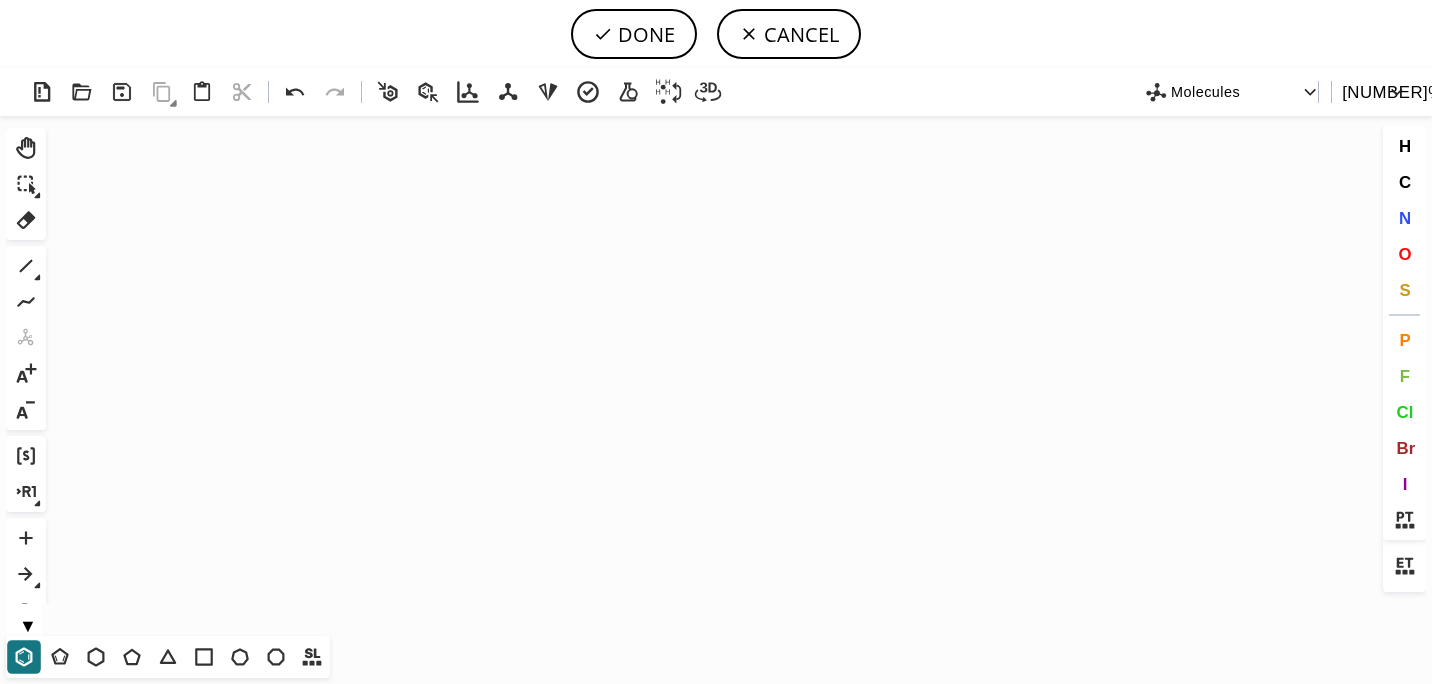 click on "Created with Raphaël 2.3.0" 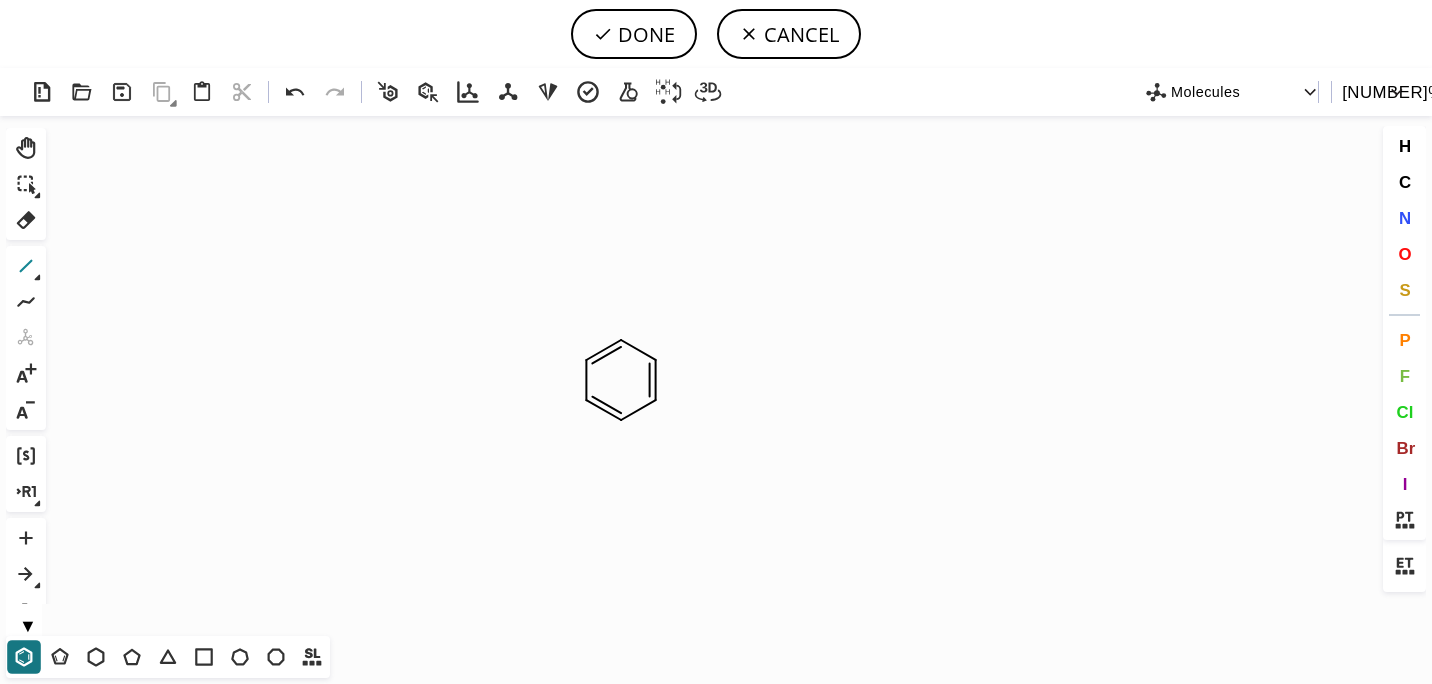 click 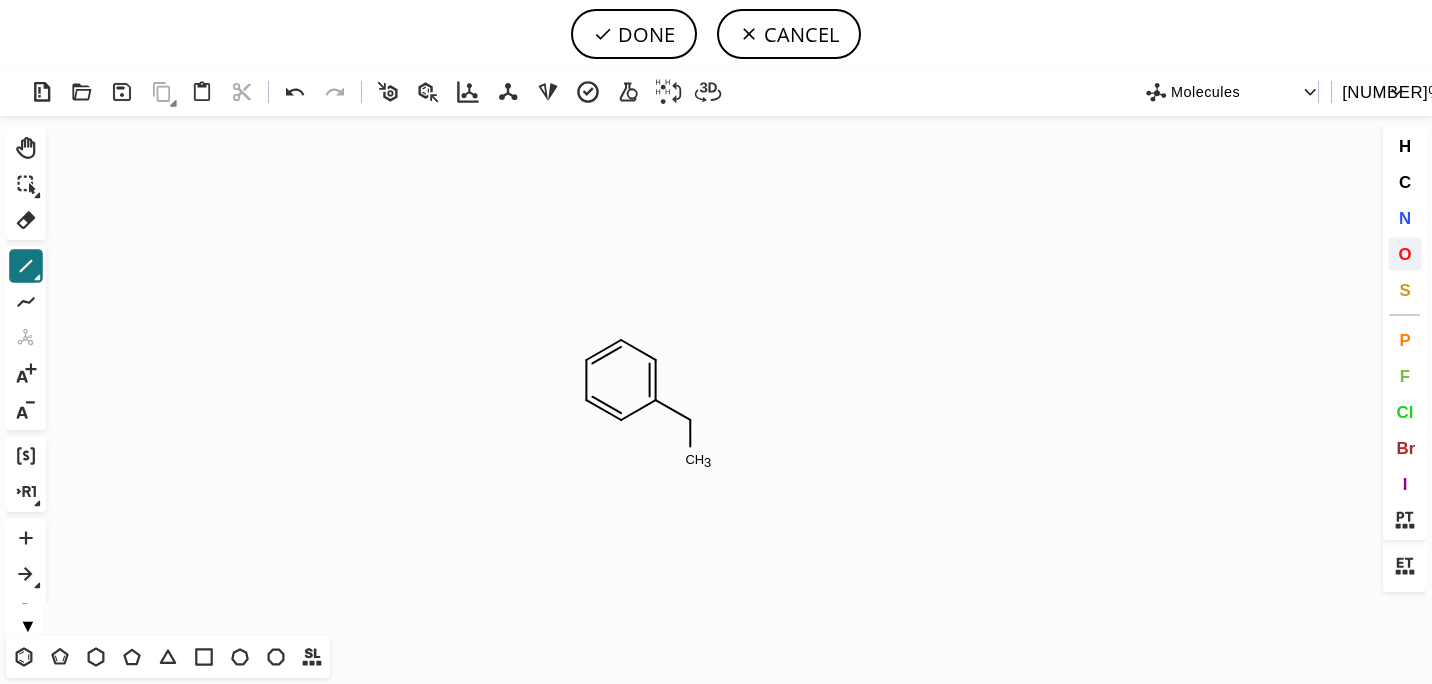 click on "O" at bounding box center [1404, 253] 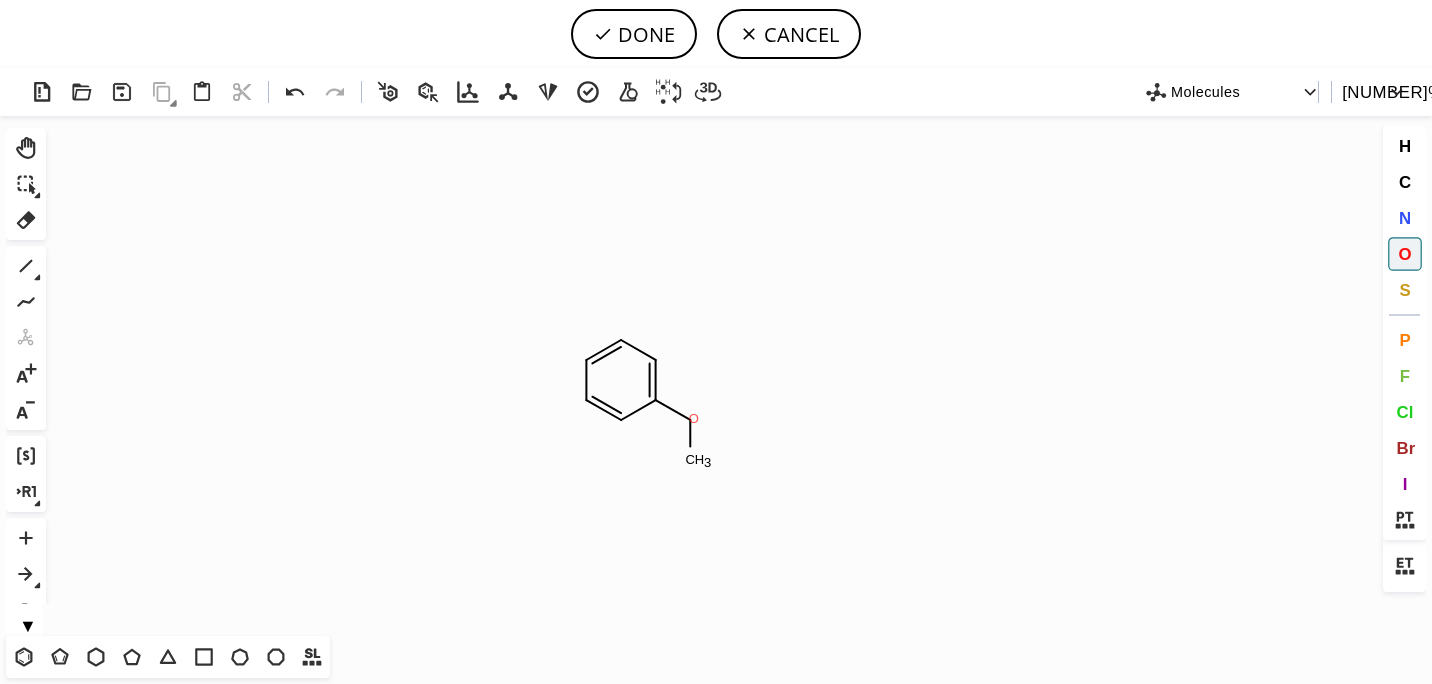 click on "O" 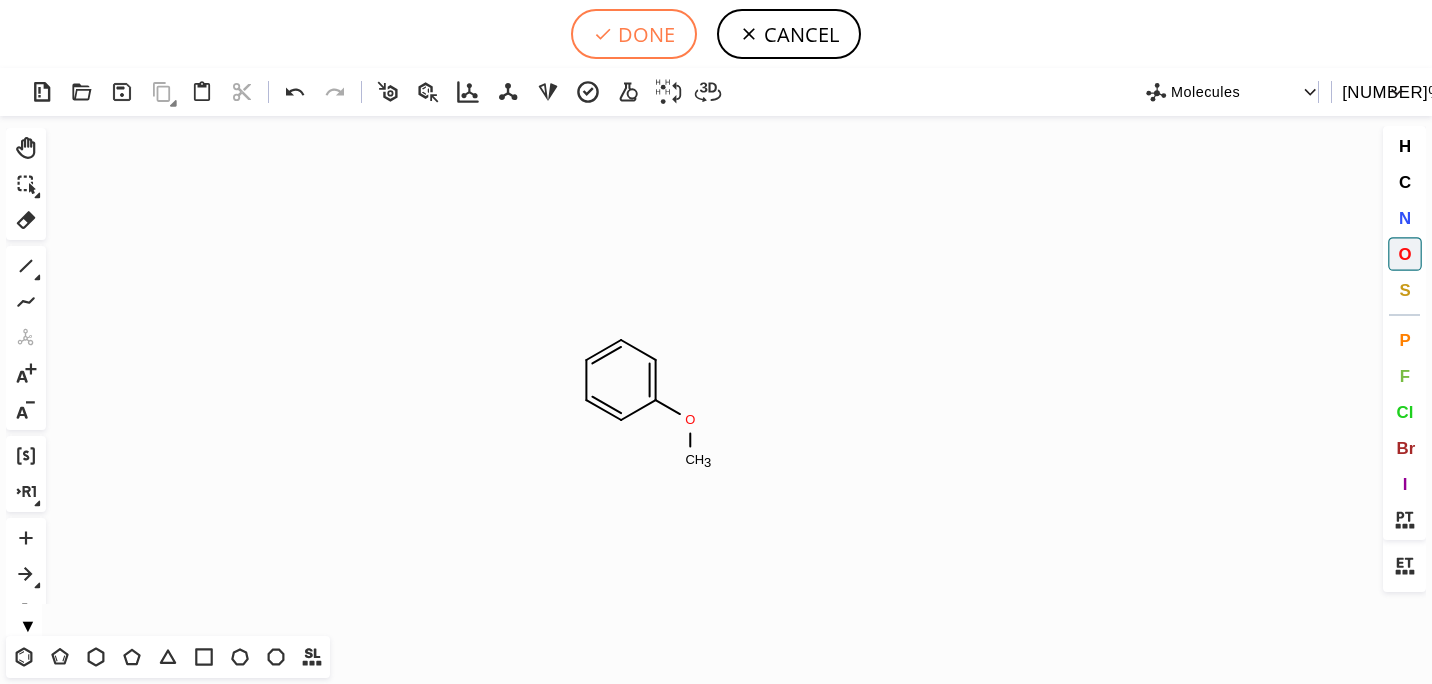 click on "DONE" at bounding box center [634, 34] 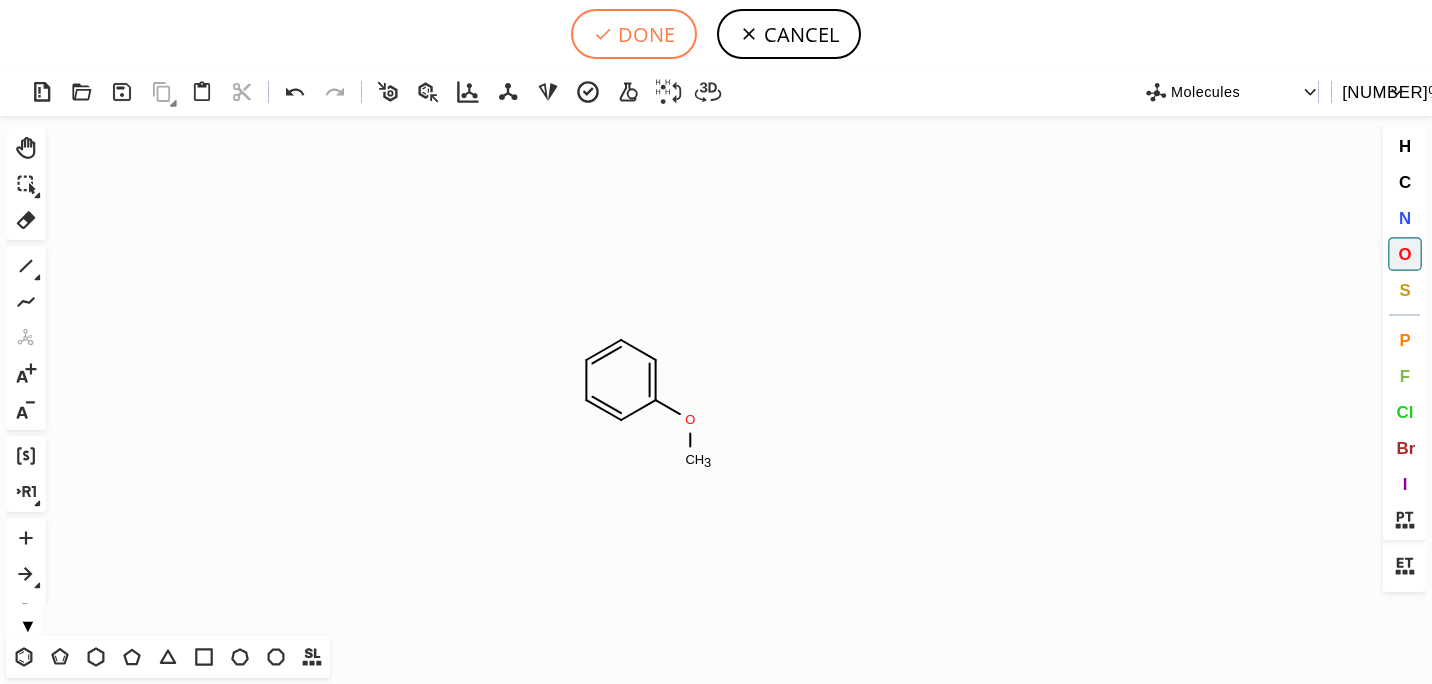 type on "C1C=CC(OC)=CC=1" 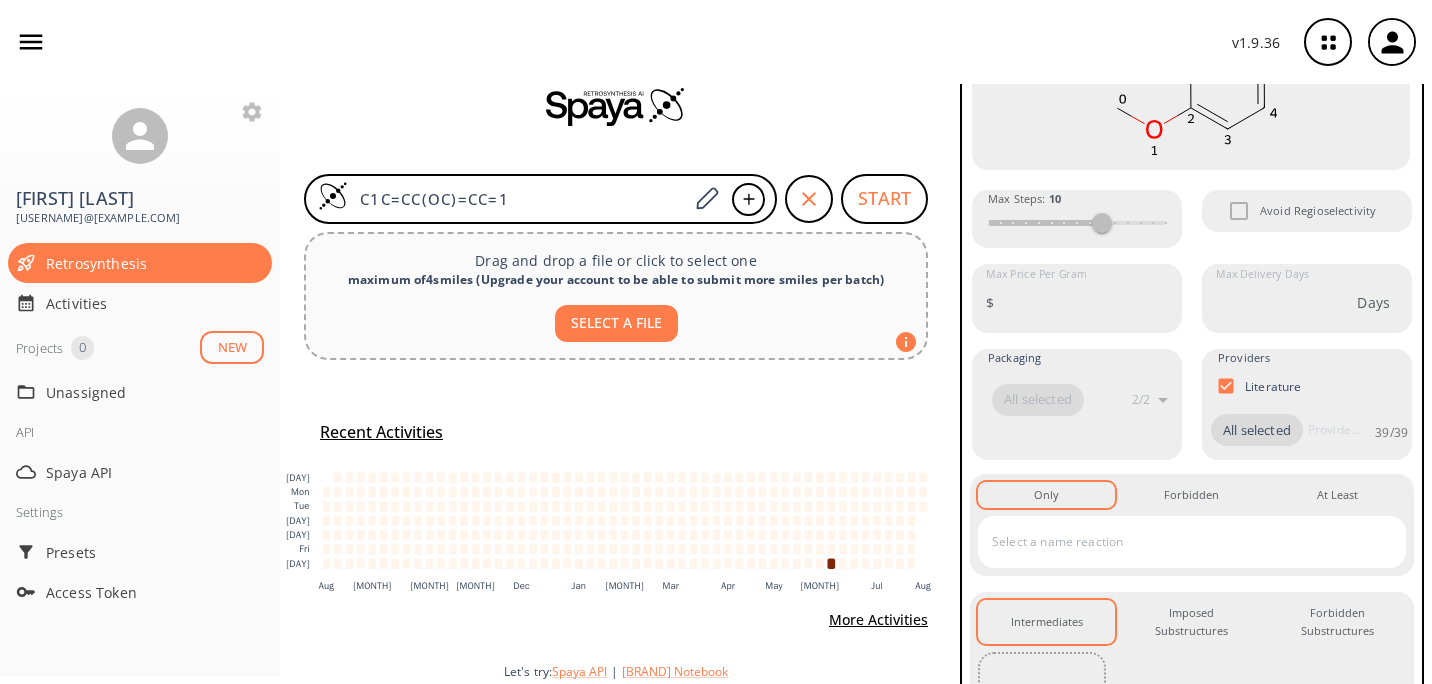 scroll, scrollTop: 434, scrollLeft: 0, axis: vertical 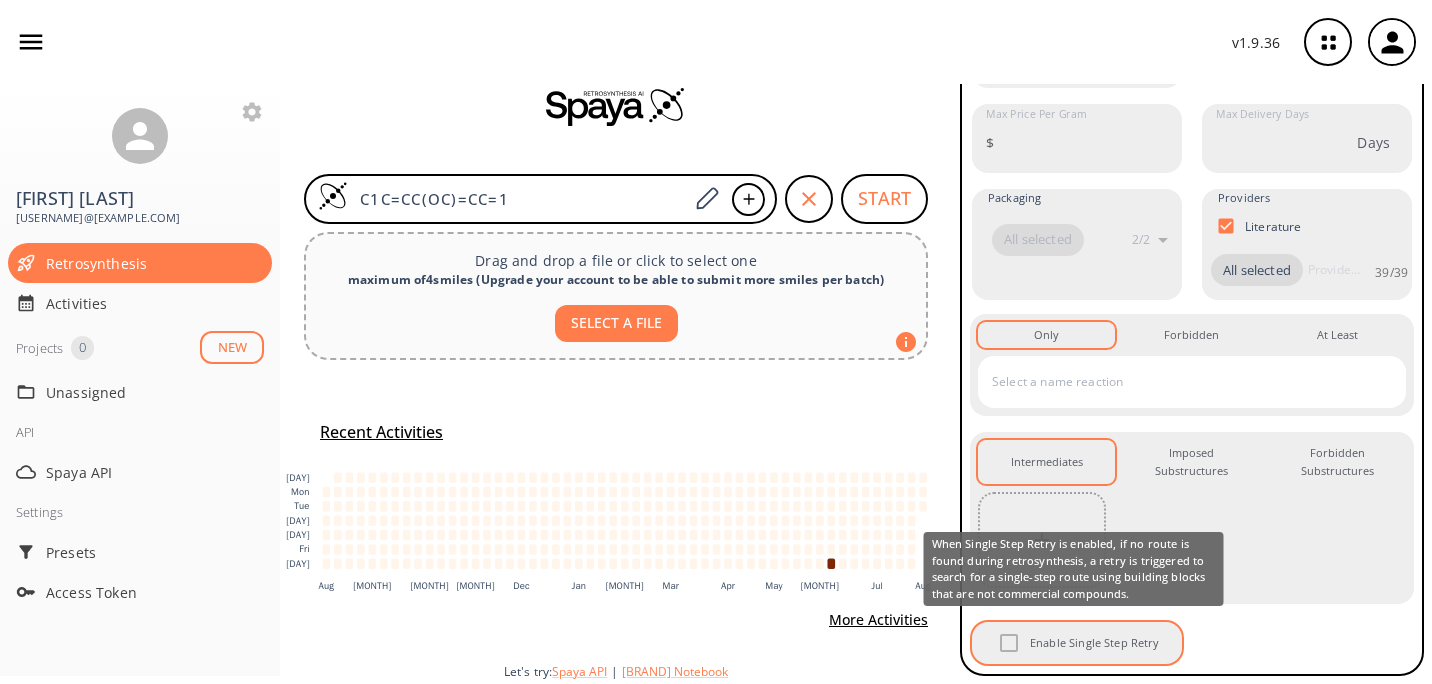 click on "Enable Single Step Retry" at bounding box center (1077, 643) 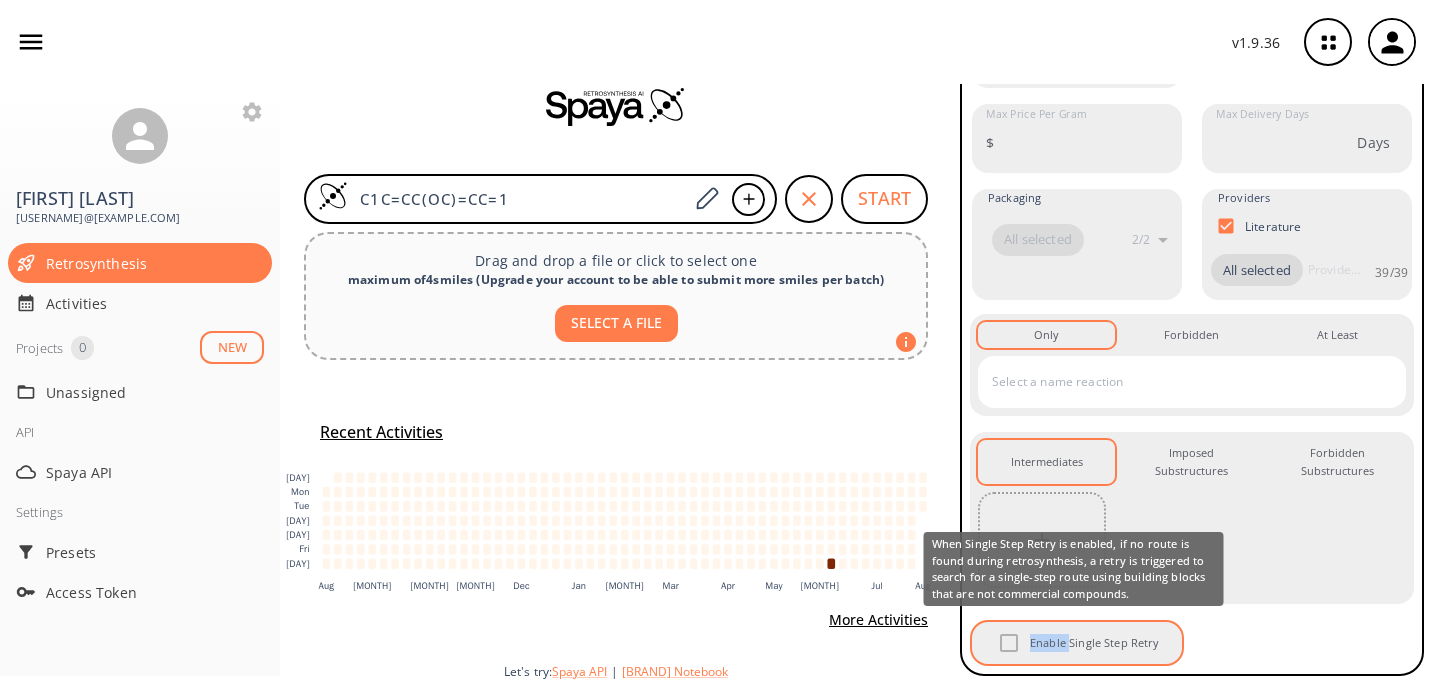 click on "Enable Single Step Retry" at bounding box center [1077, 643] 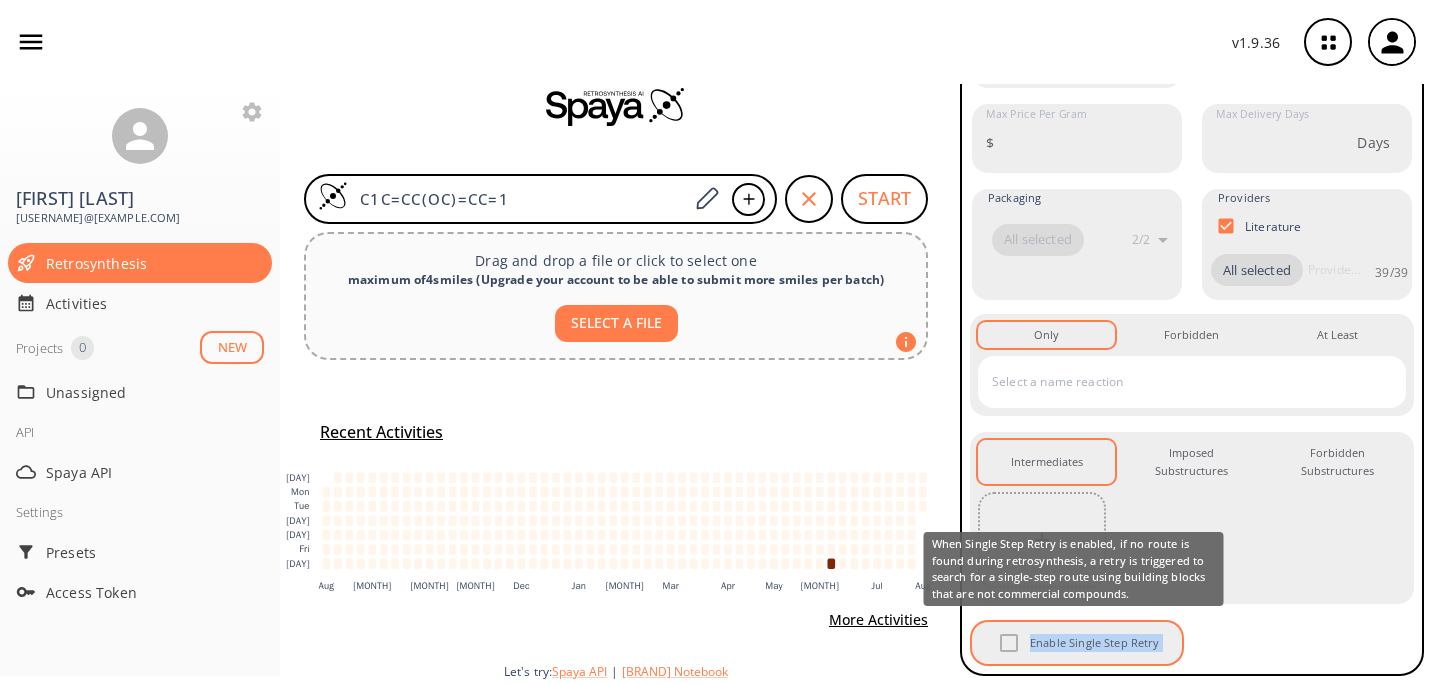 click on "Enable Single Step Retry" at bounding box center [1077, 643] 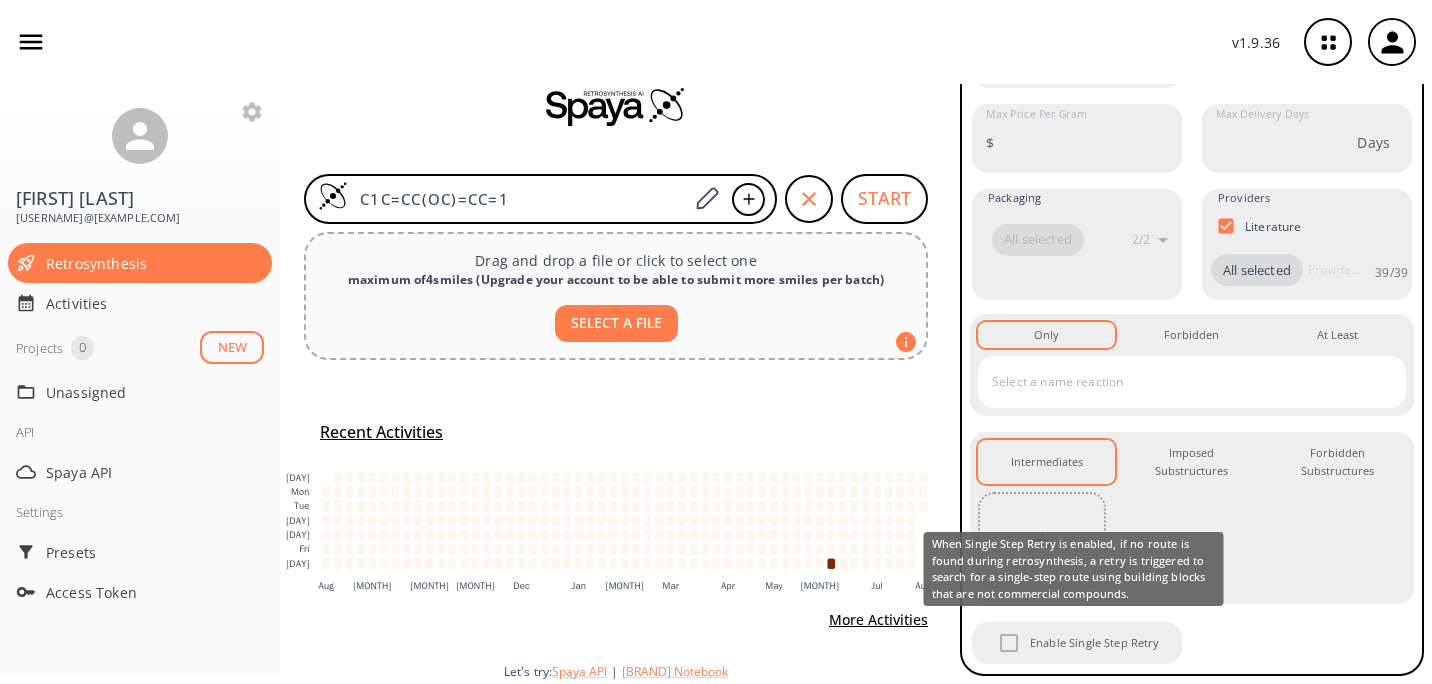 drag, startPoint x: 1008, startPoint y: 646, endPoint x: 1335, endPoint y: 599, distance: 330.3604 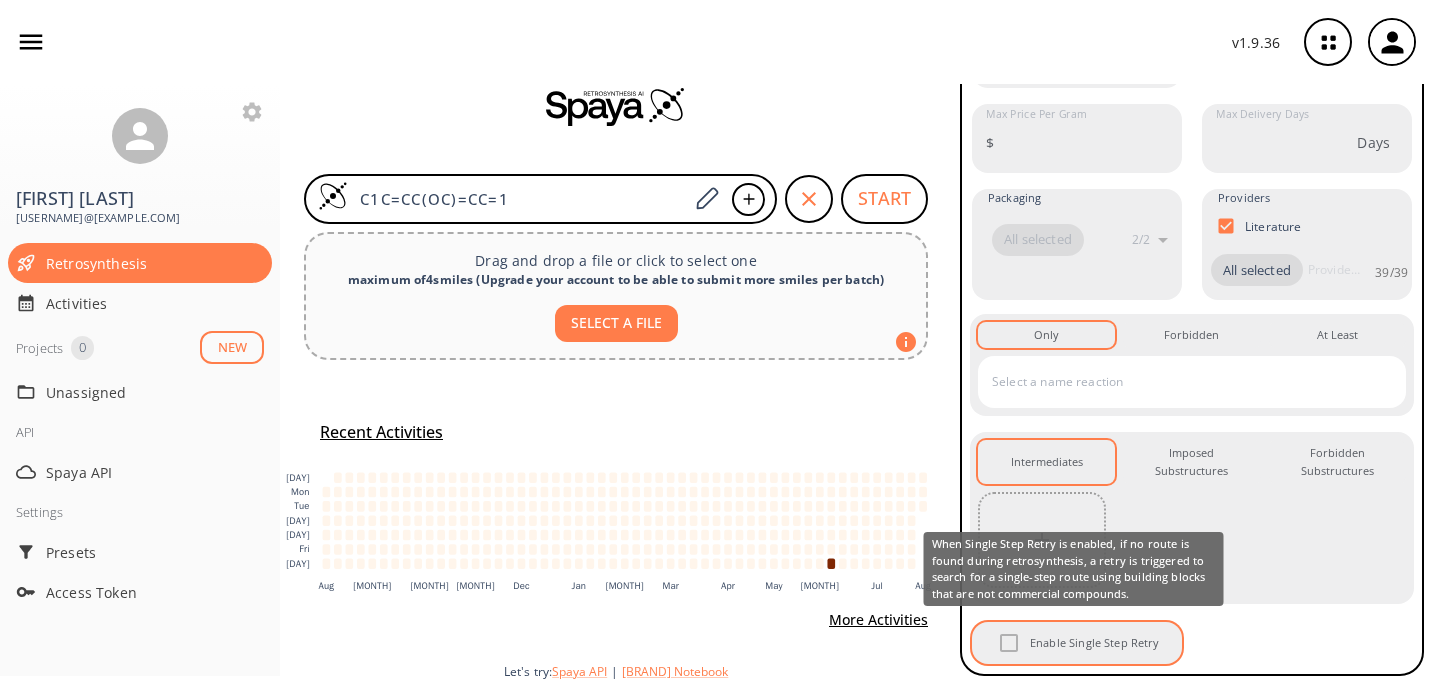 click on "Enable Single Step Retry" at bounding box center [1077, 643] 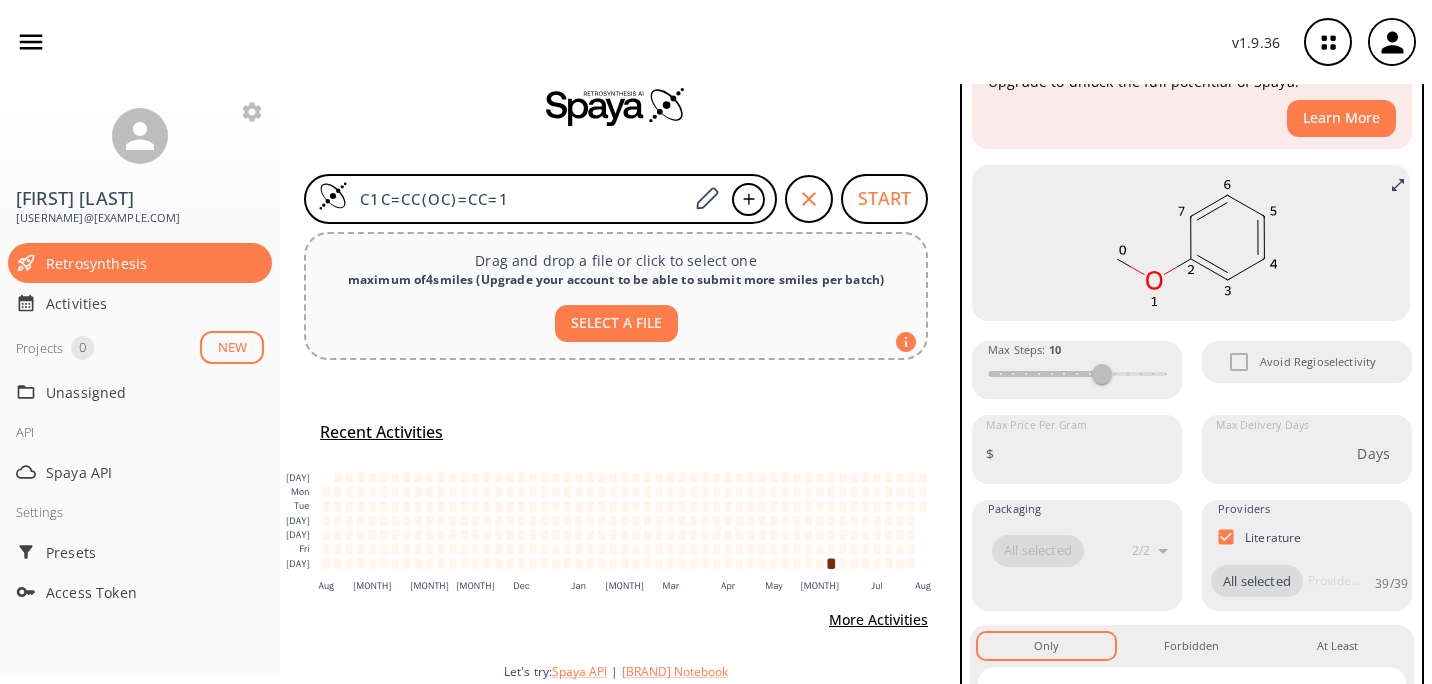 scroll, scrollTop: 0, scrollLeft: 0, axis: both 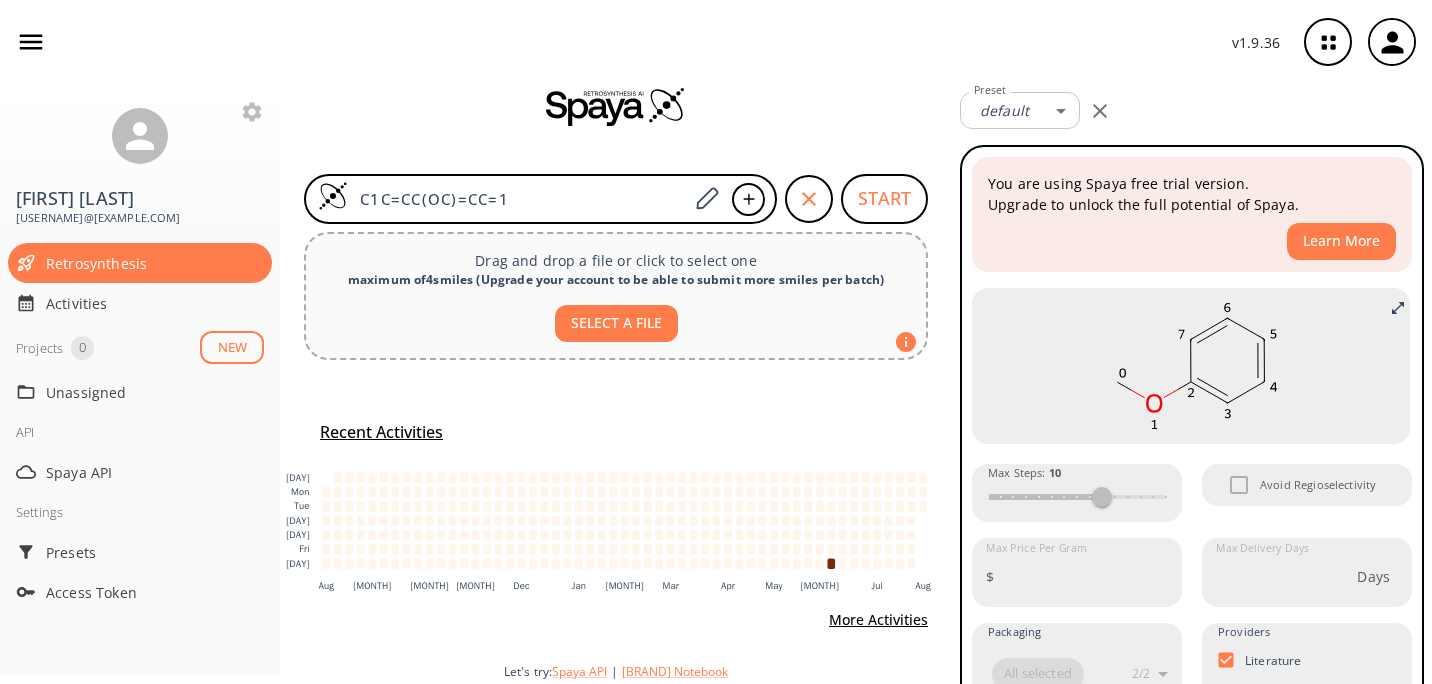 drag, startPoint x: 1101, startPoint y: 491, endPoint x: 970, endPoint y: 487, distance: 131.06105 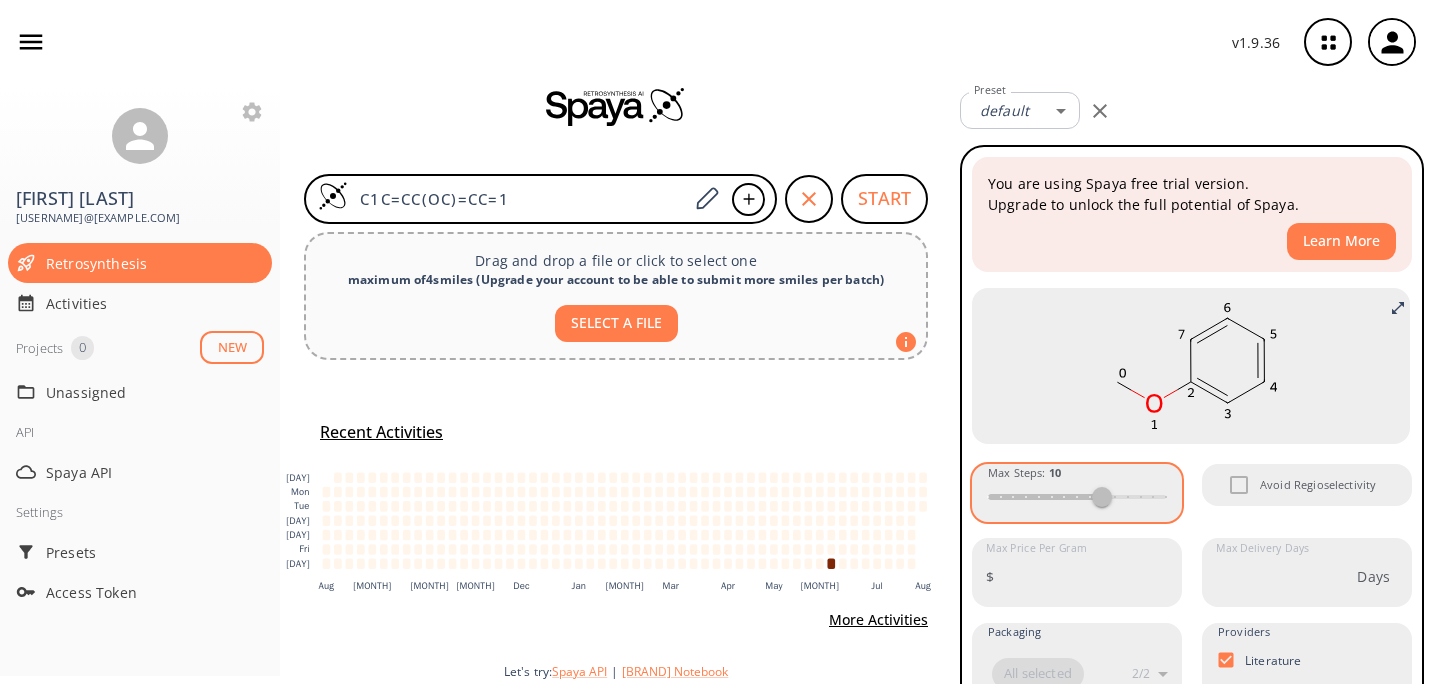 click on "Max Steps :   10" at bounding box center (1077, 493) 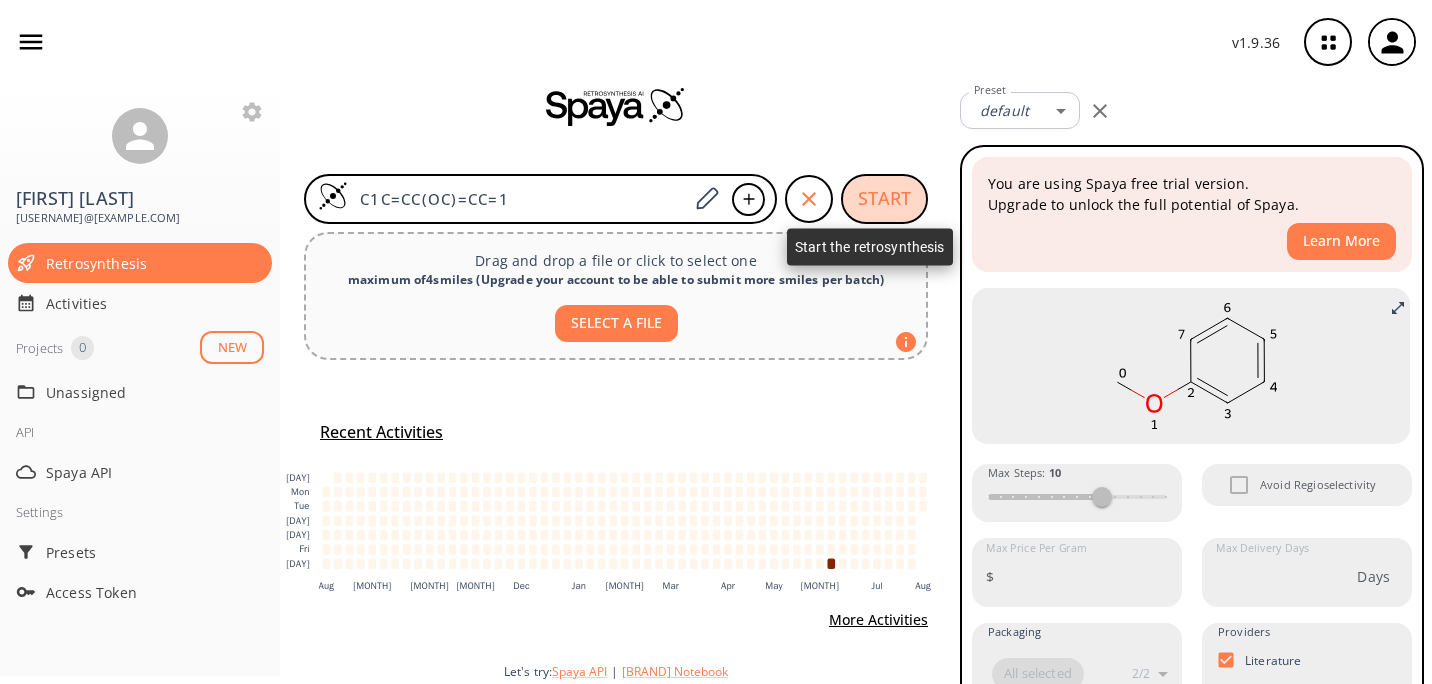 click on "START" at bounding box center (884, 199) 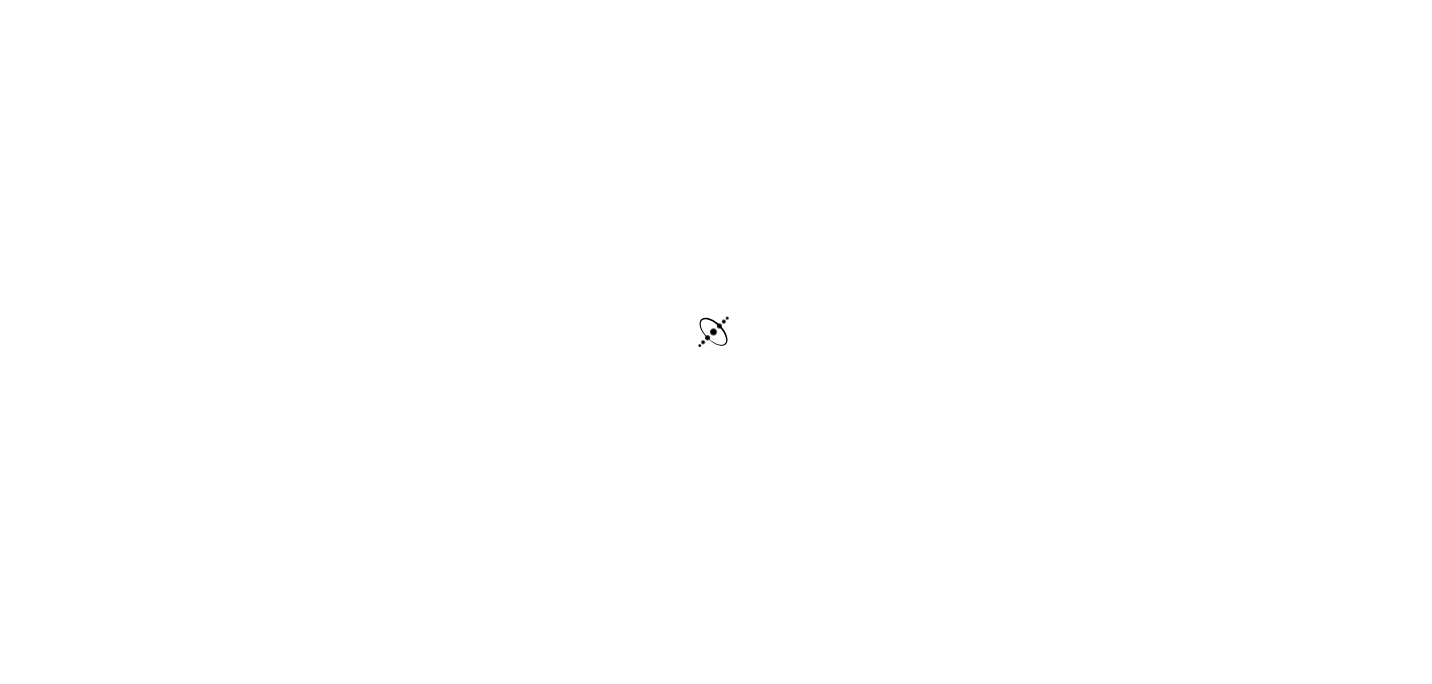 scroll, scrollTop: 16, scrollLeft: 0, axis: vertical 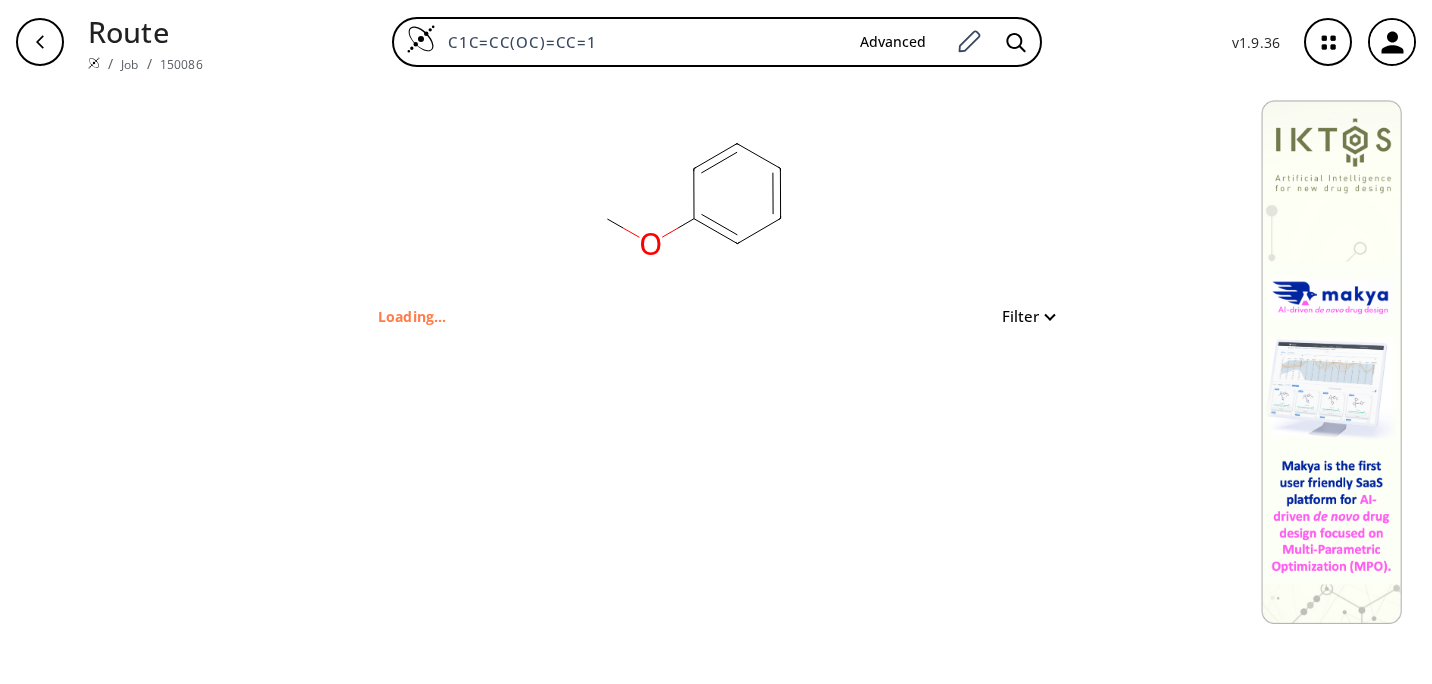type on "COC1=CC=CC=C1" 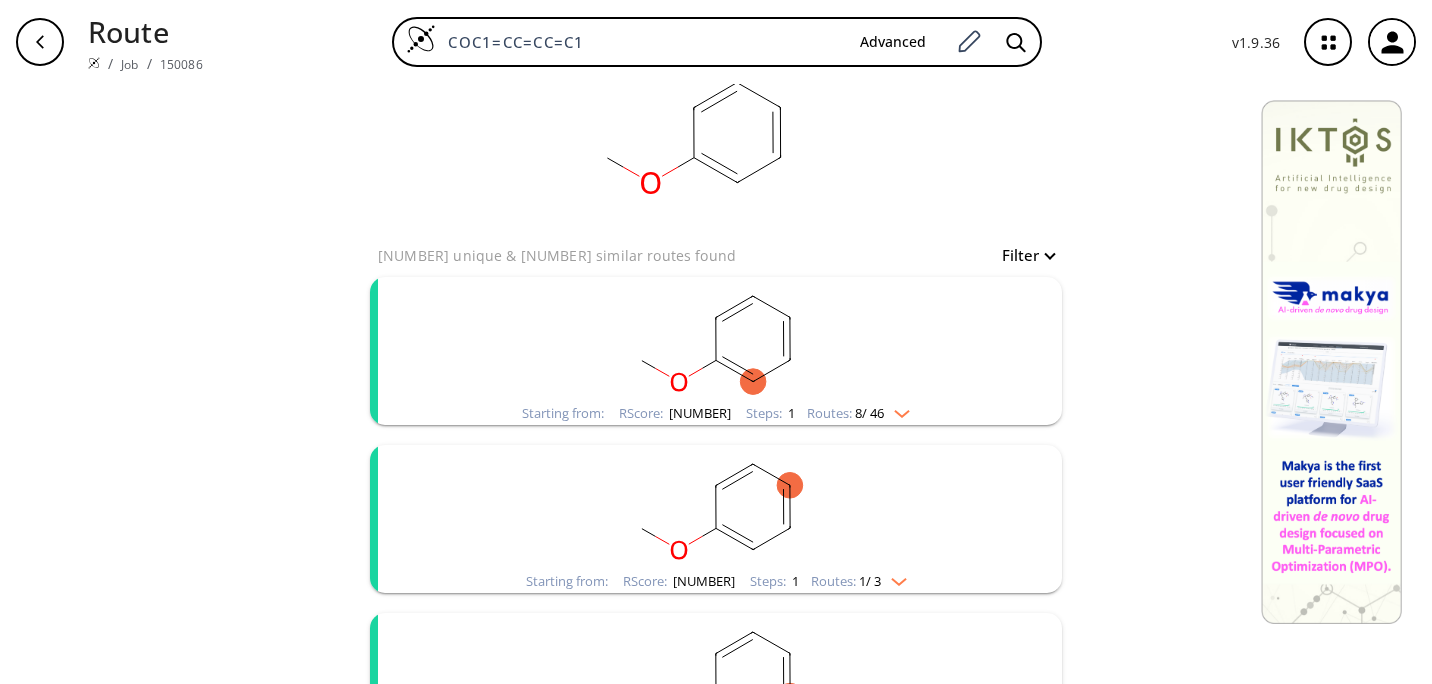 scroll, scrollTop: 60, scrollLeft: 0, axis: vertical 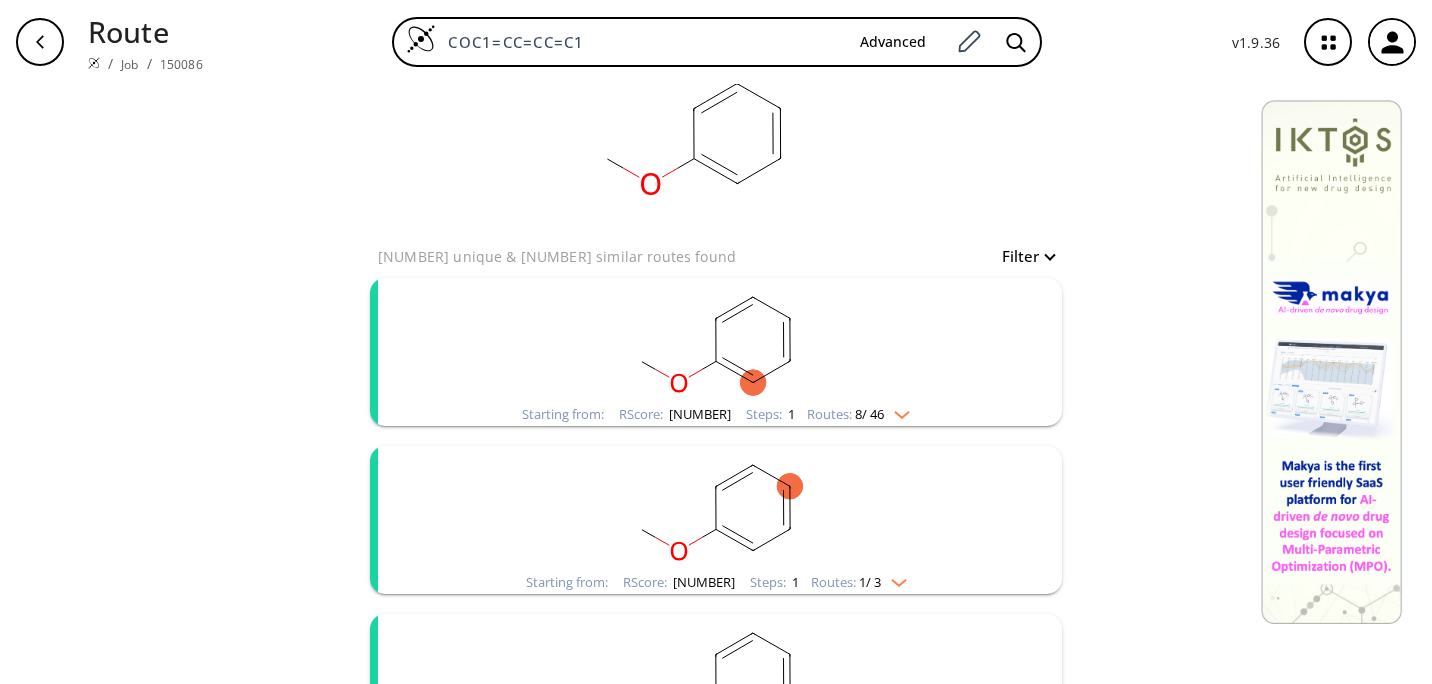 click at bounding box center [897, 411] 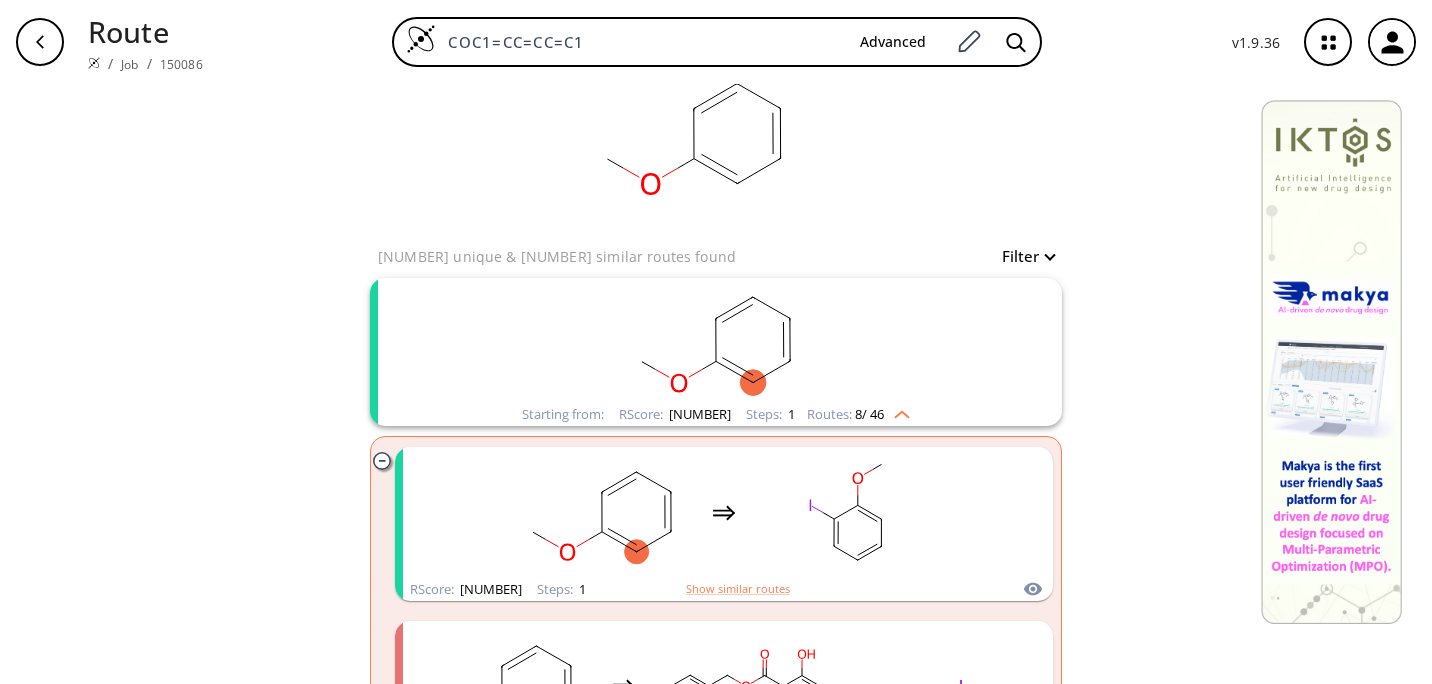 click at bounding box center (897, 411) 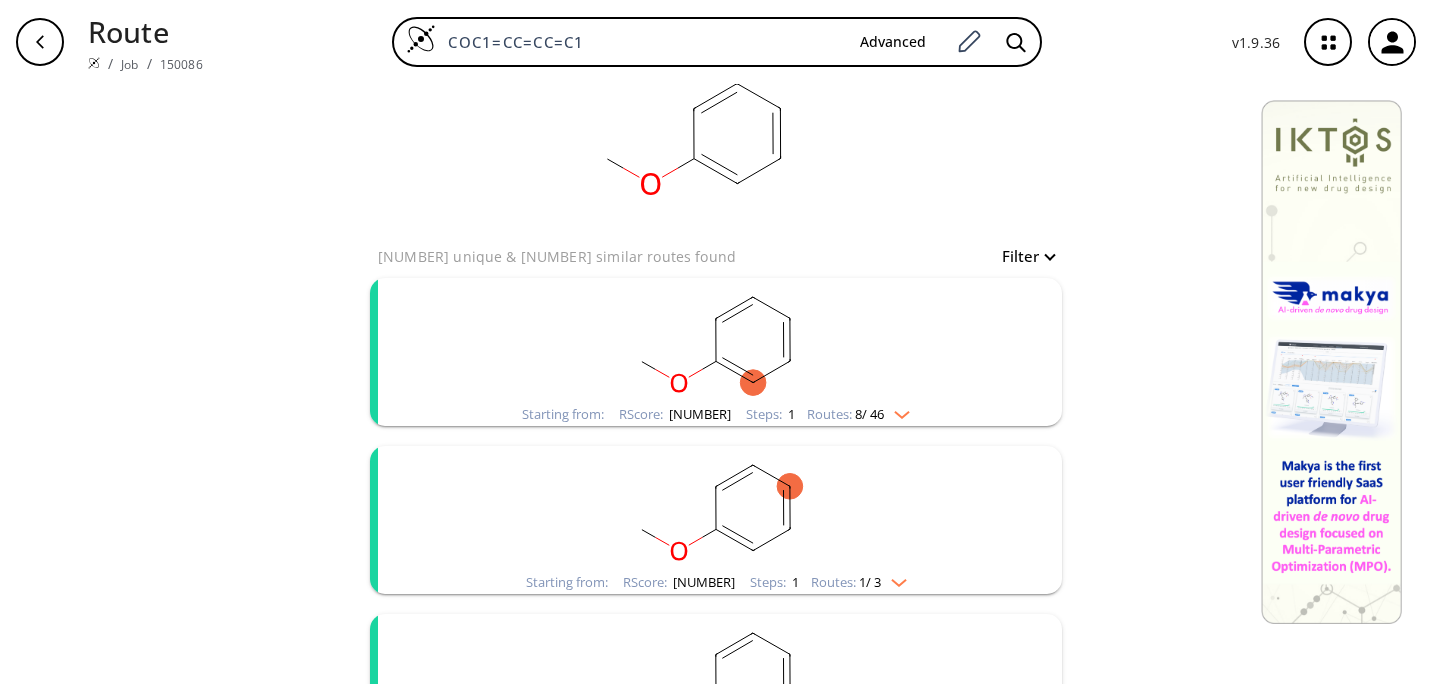 click at bounding box center (897, 411) 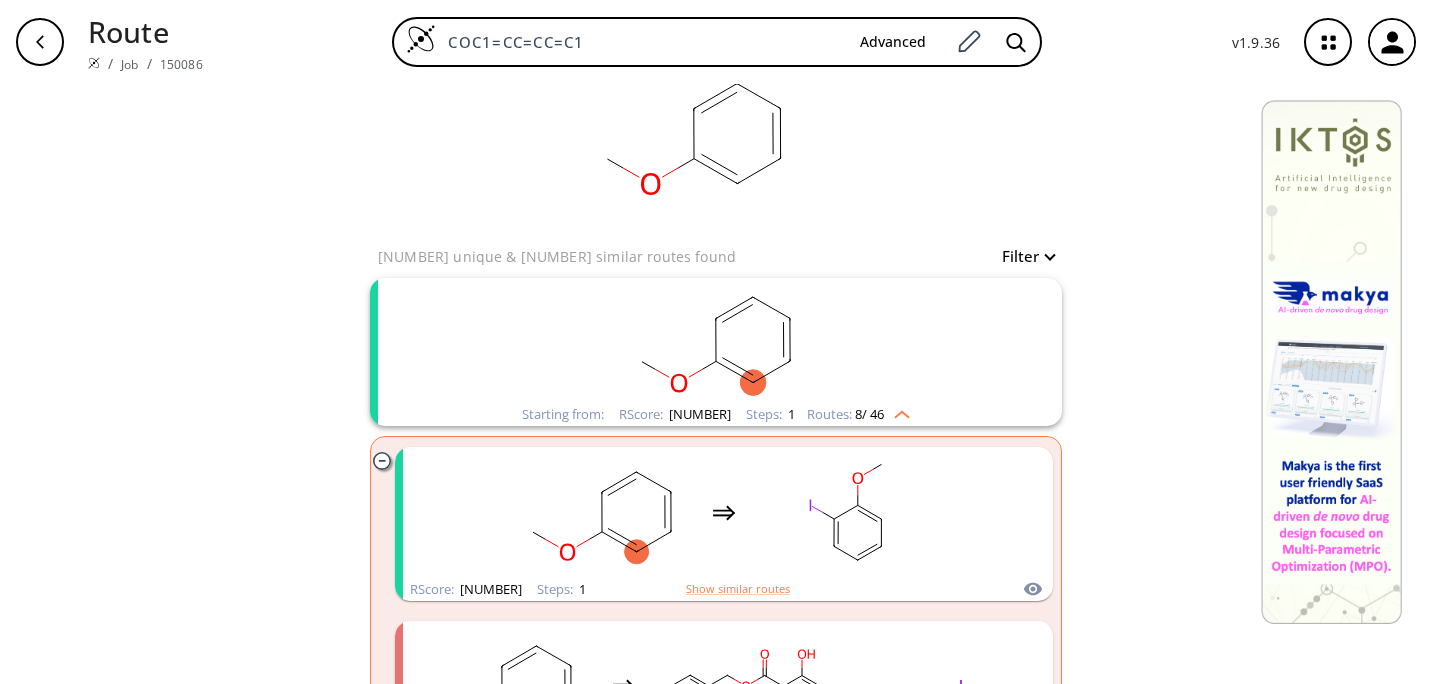 click at bounding box center (897, 411) 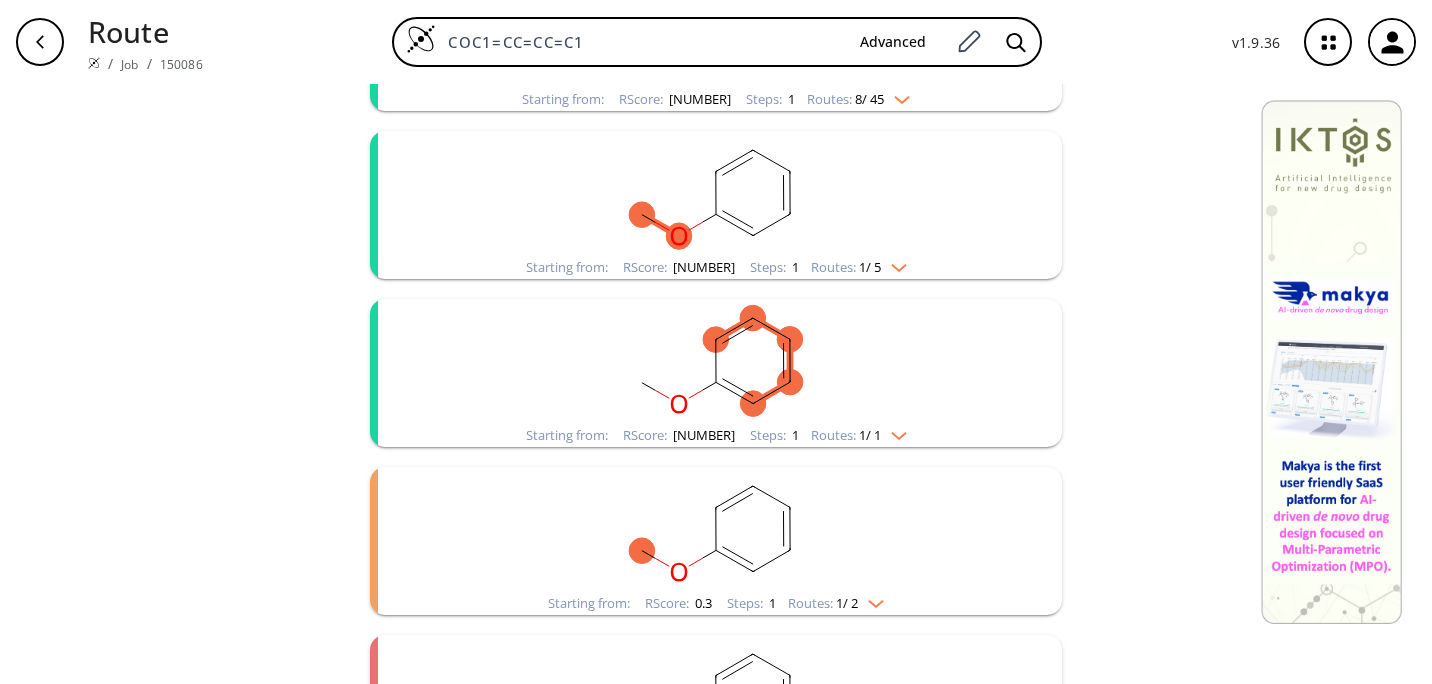 scroll, scrollTop: 712, scrollLeft: 0, axis: vertical 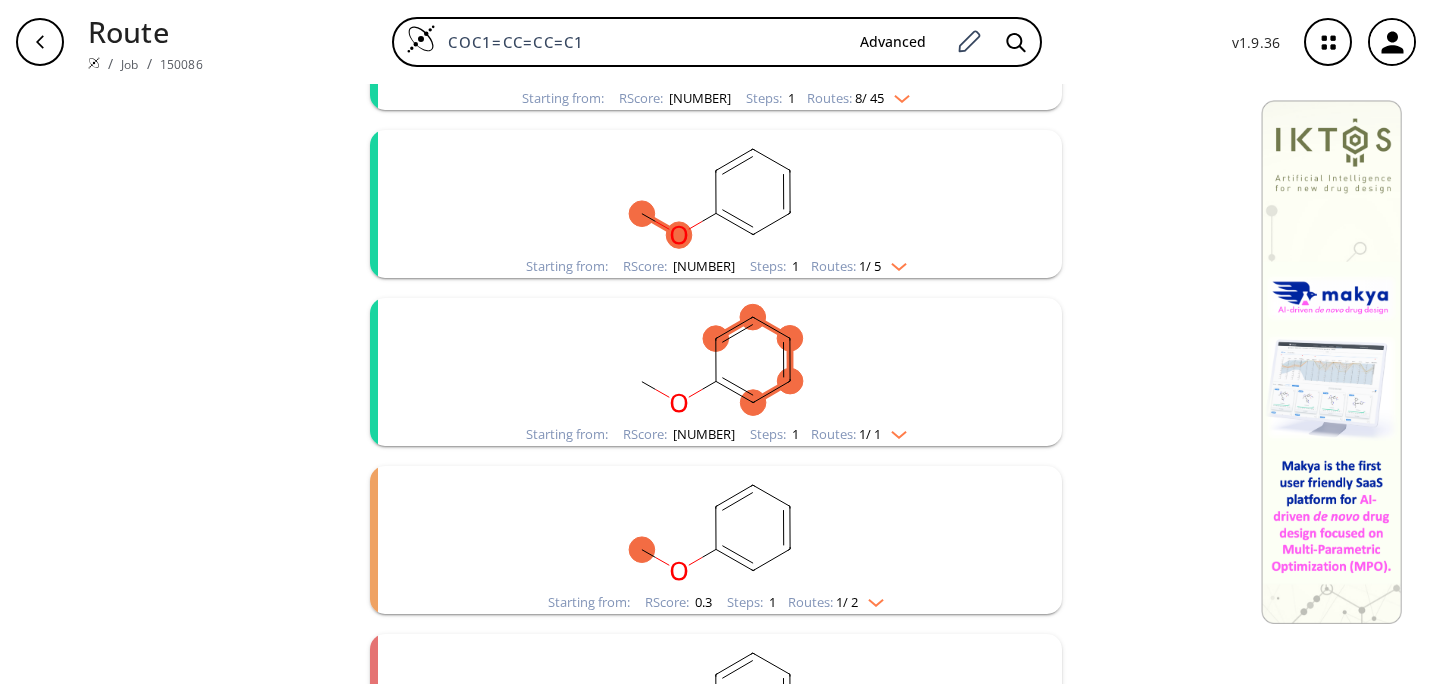 click at bounding box center (894, 263) 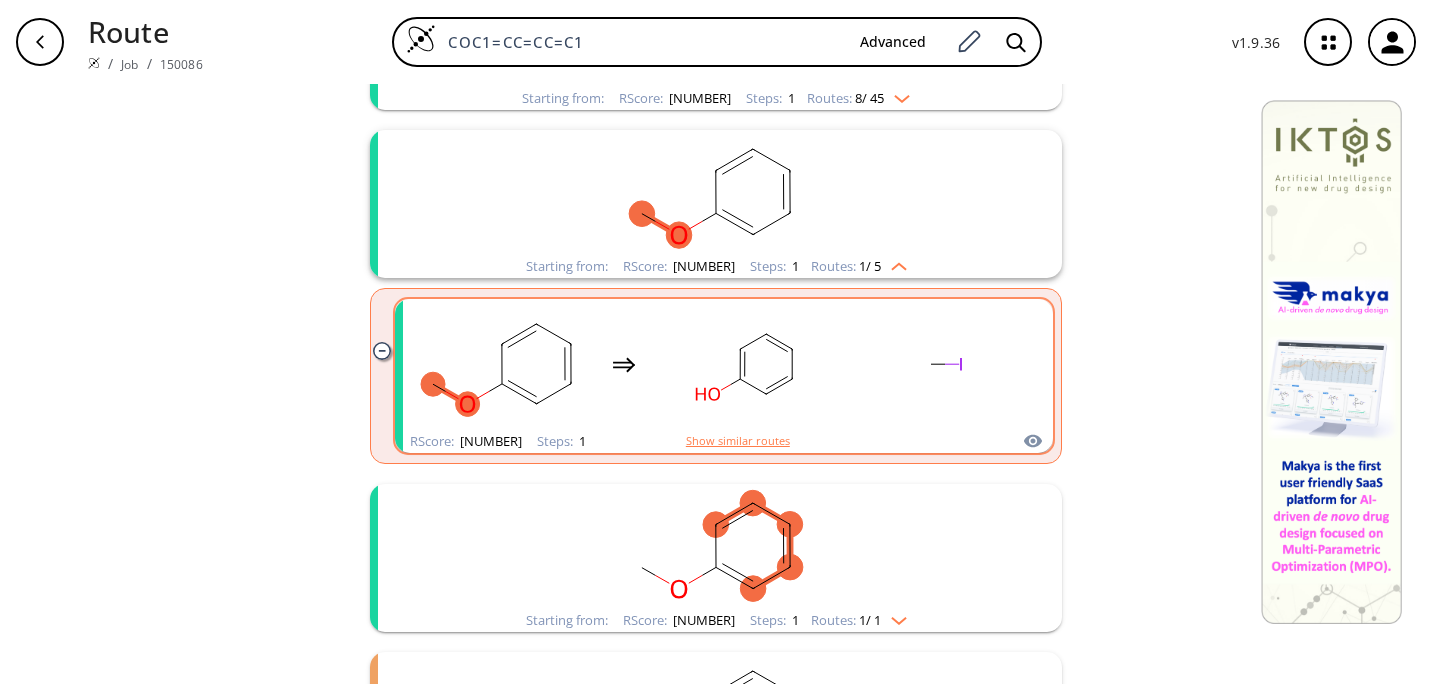 click on "Show similar routes" at bounding box center [738, 441] 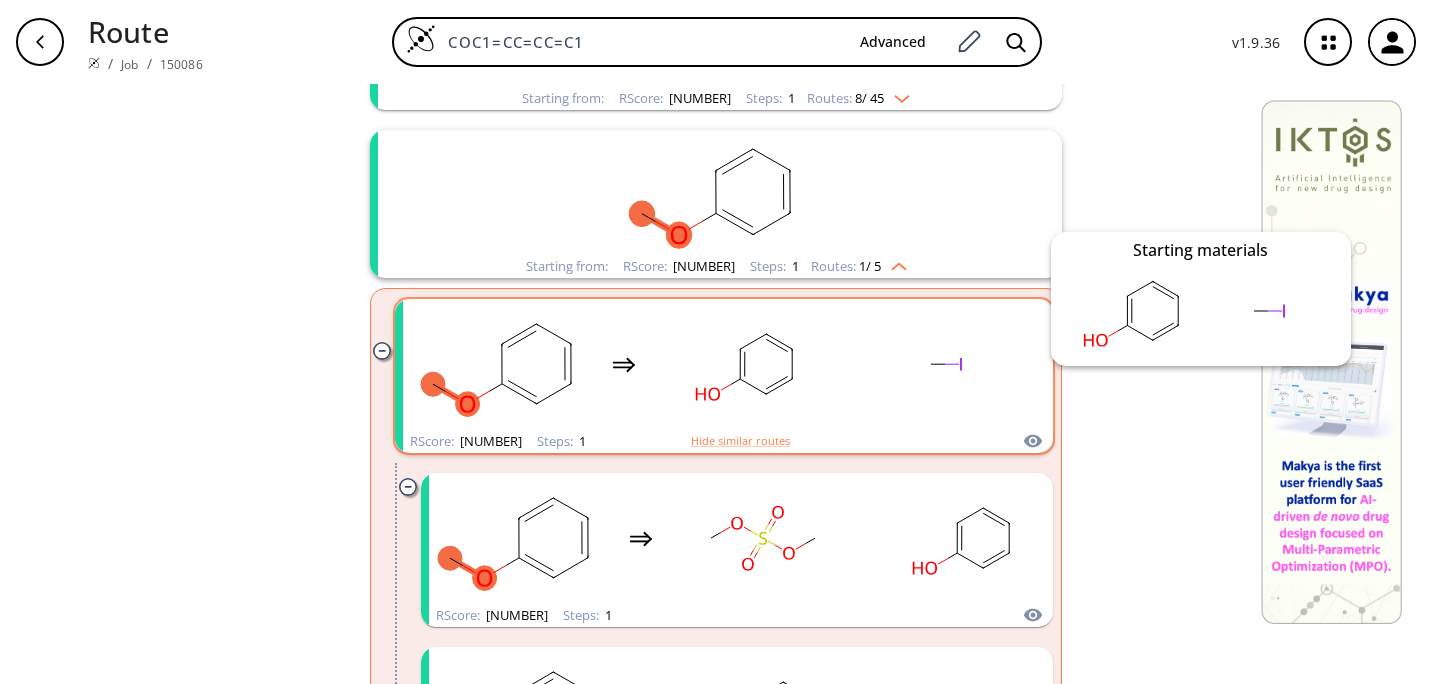 click 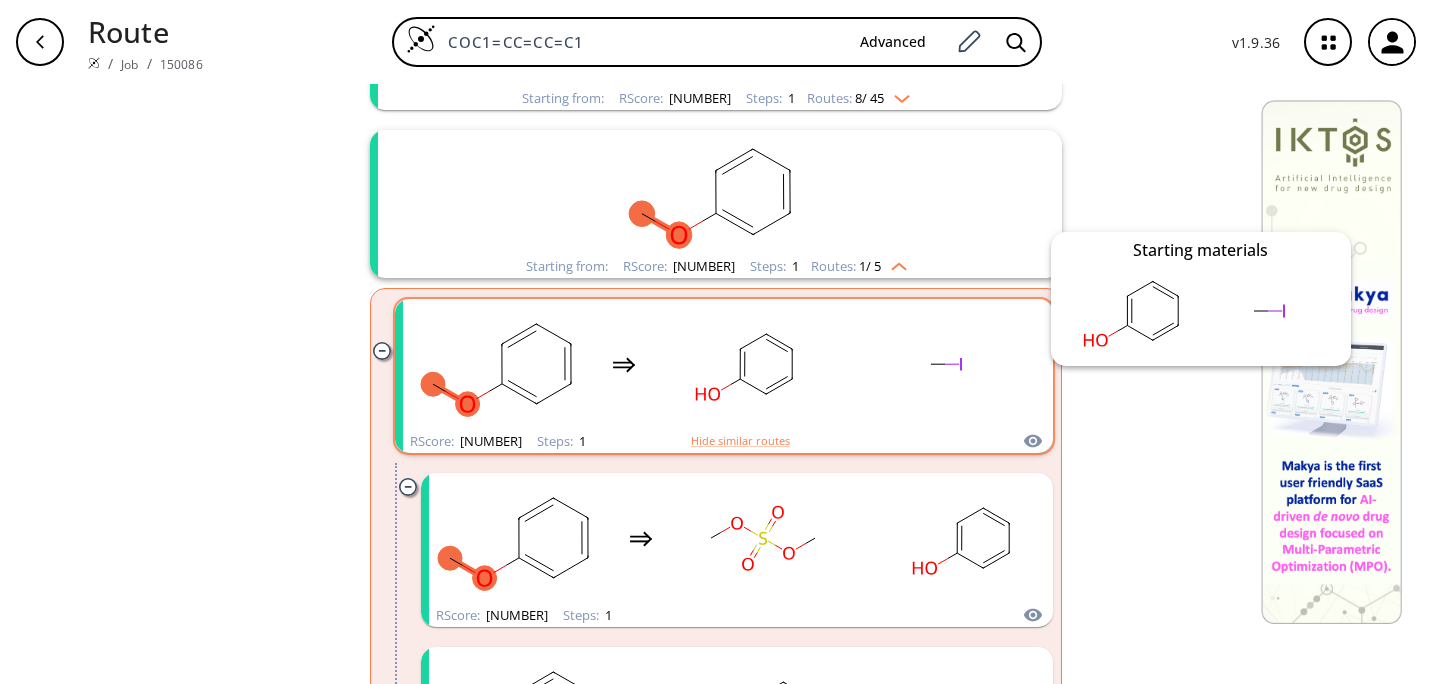 scroll, scrollTop: 0, scrollLeft: 0, axis: both 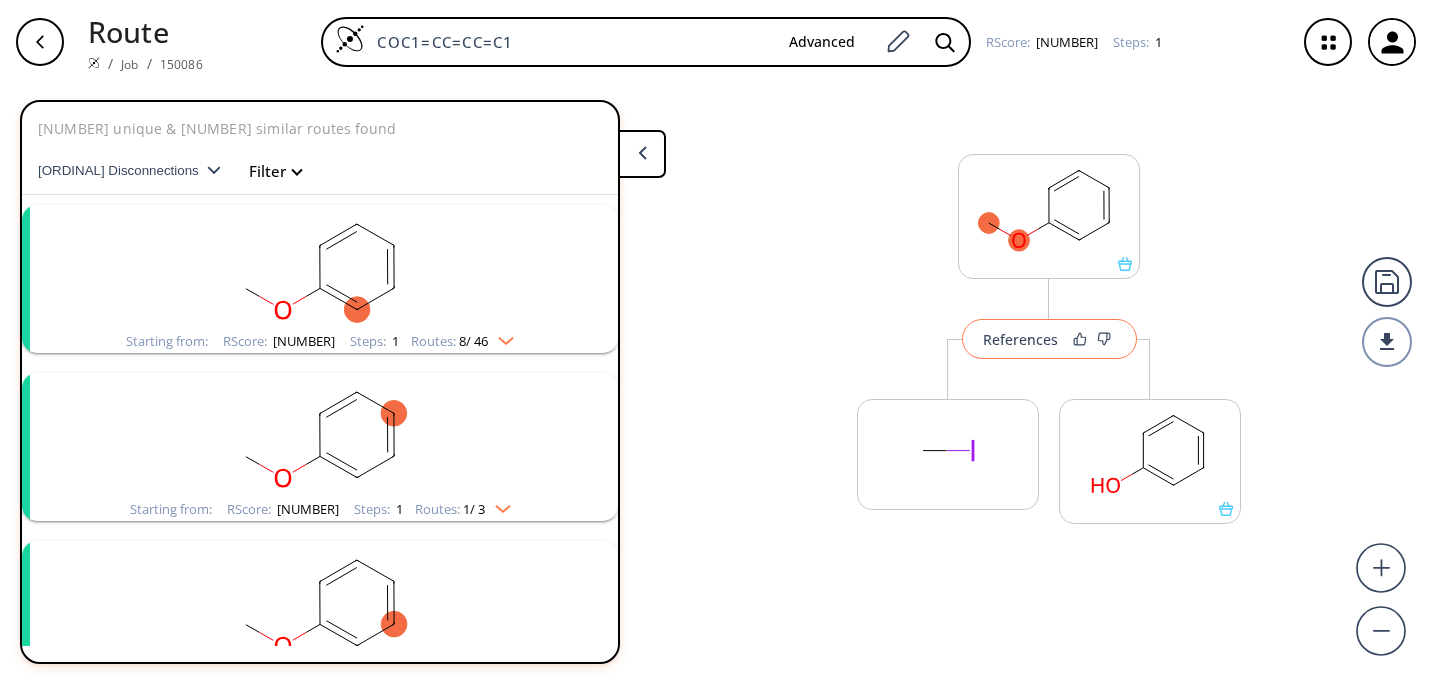 click on "References" at bounding box center (1020, 339) 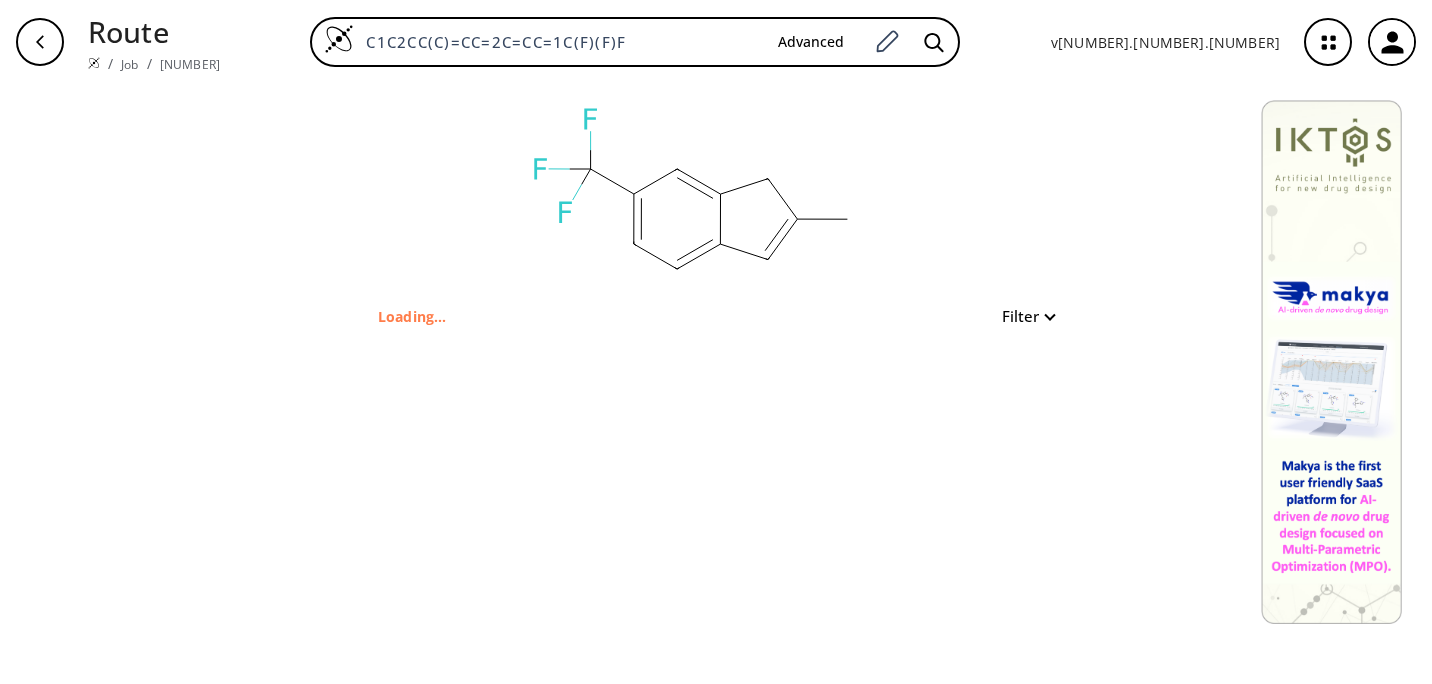 scroll, scrollTop: 0, scrollLeft: 0, axis: both 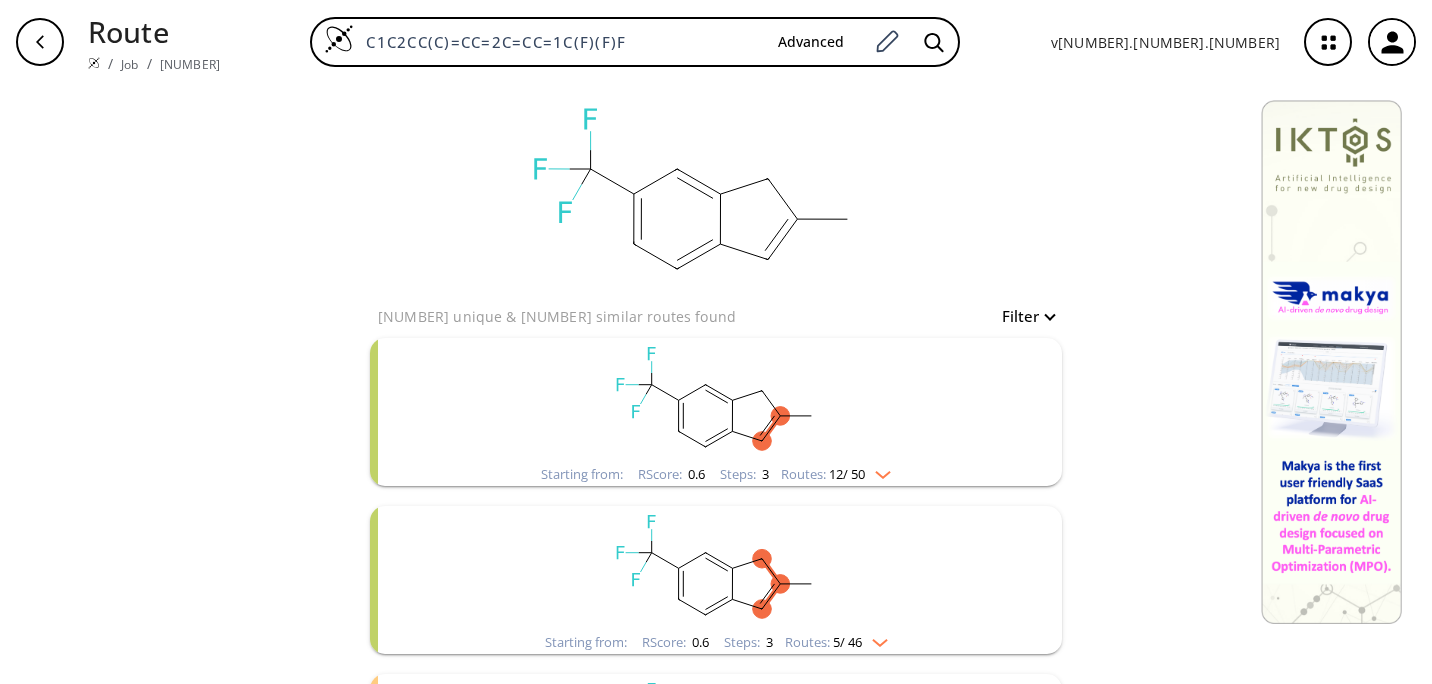click on "[NUMBER]  / [NUMBER]" at bounding box center (847, 474) 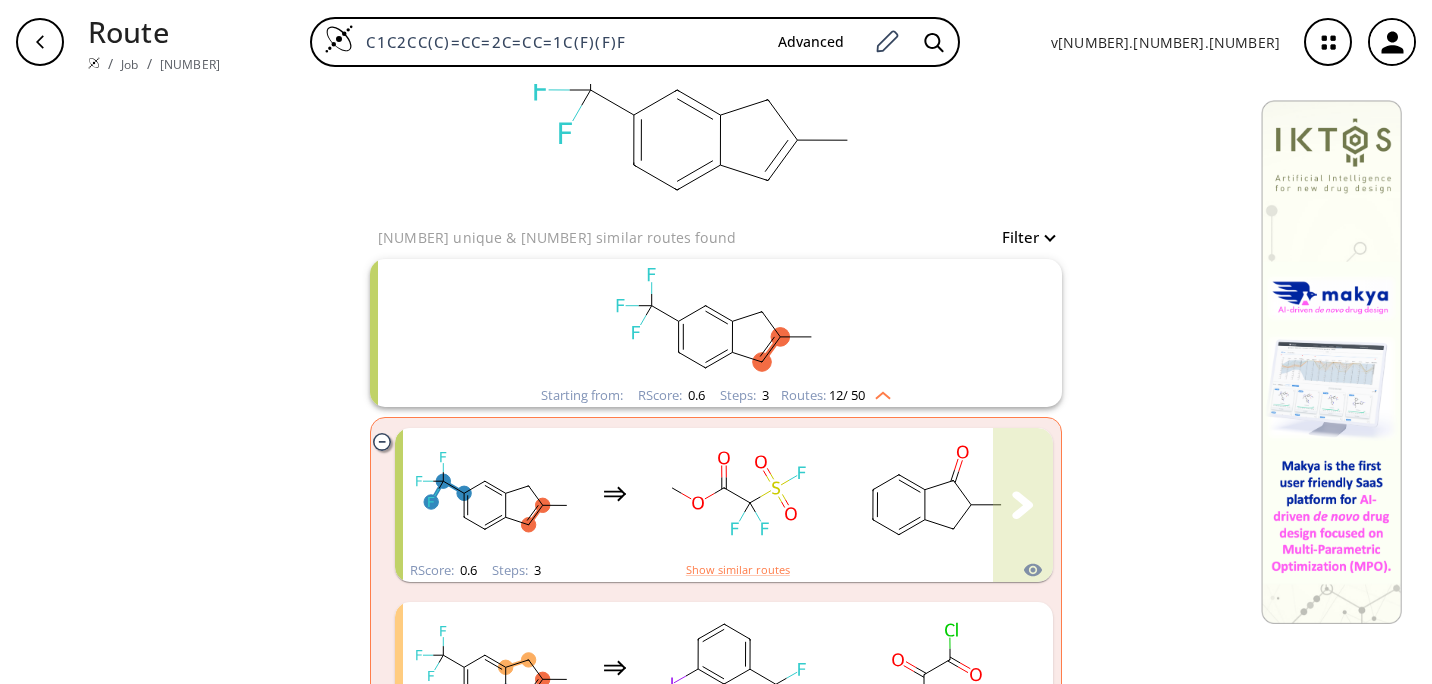 scroll, scrollTop: 75, scrollLeft: 0, axis: vertical 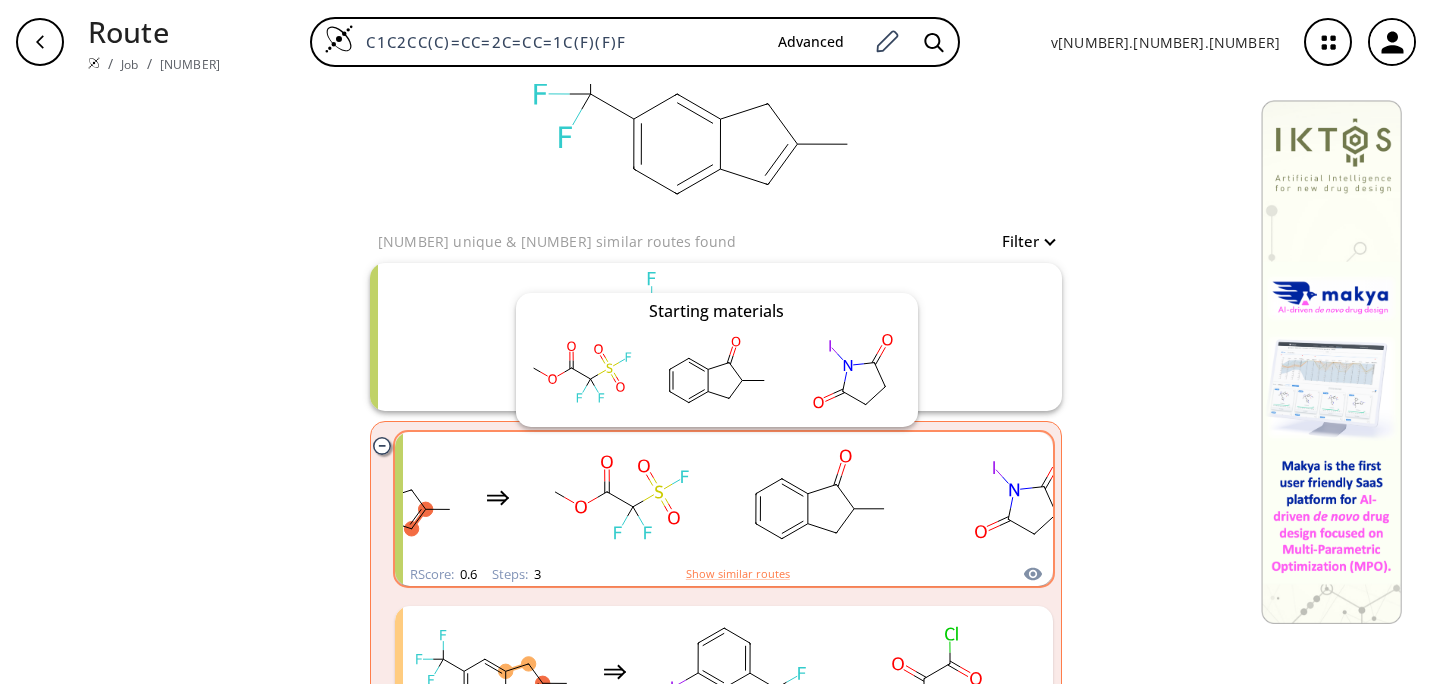 click 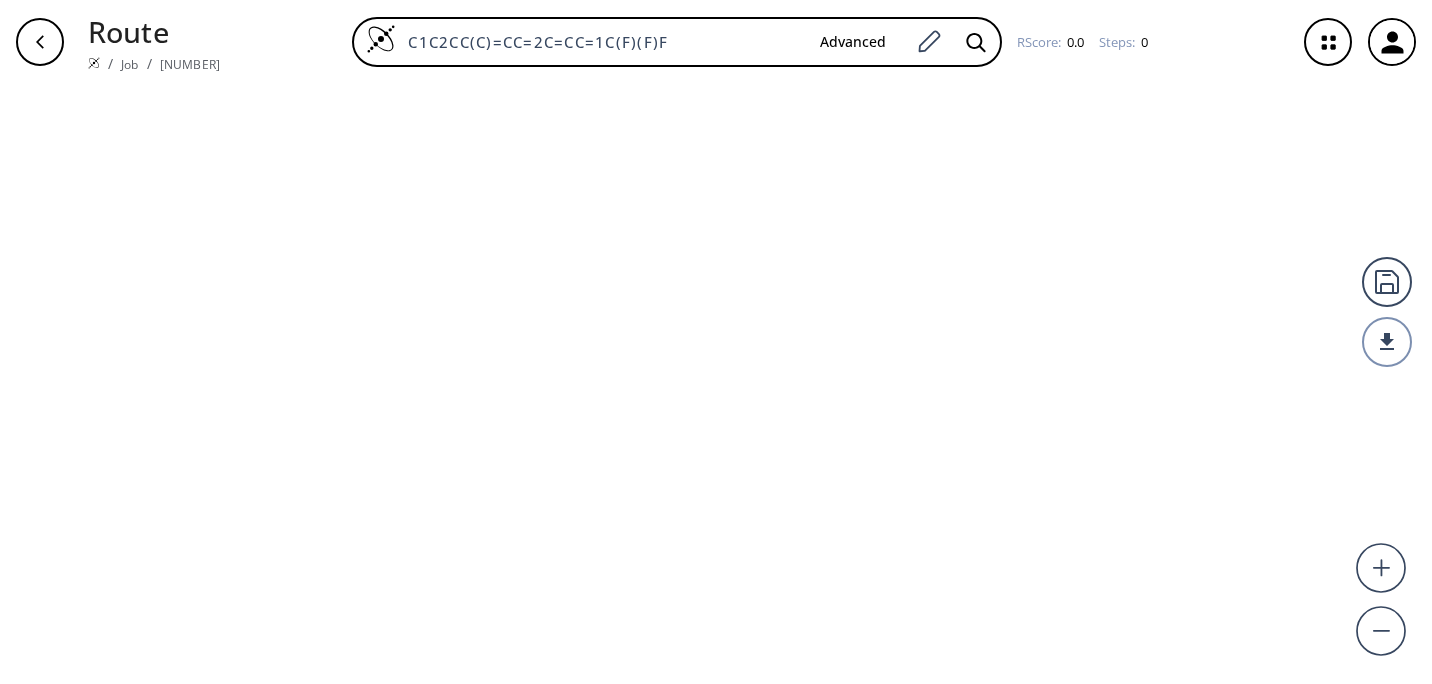 scroll, scrollTop: 0, scrollLeft: 0, axis: both 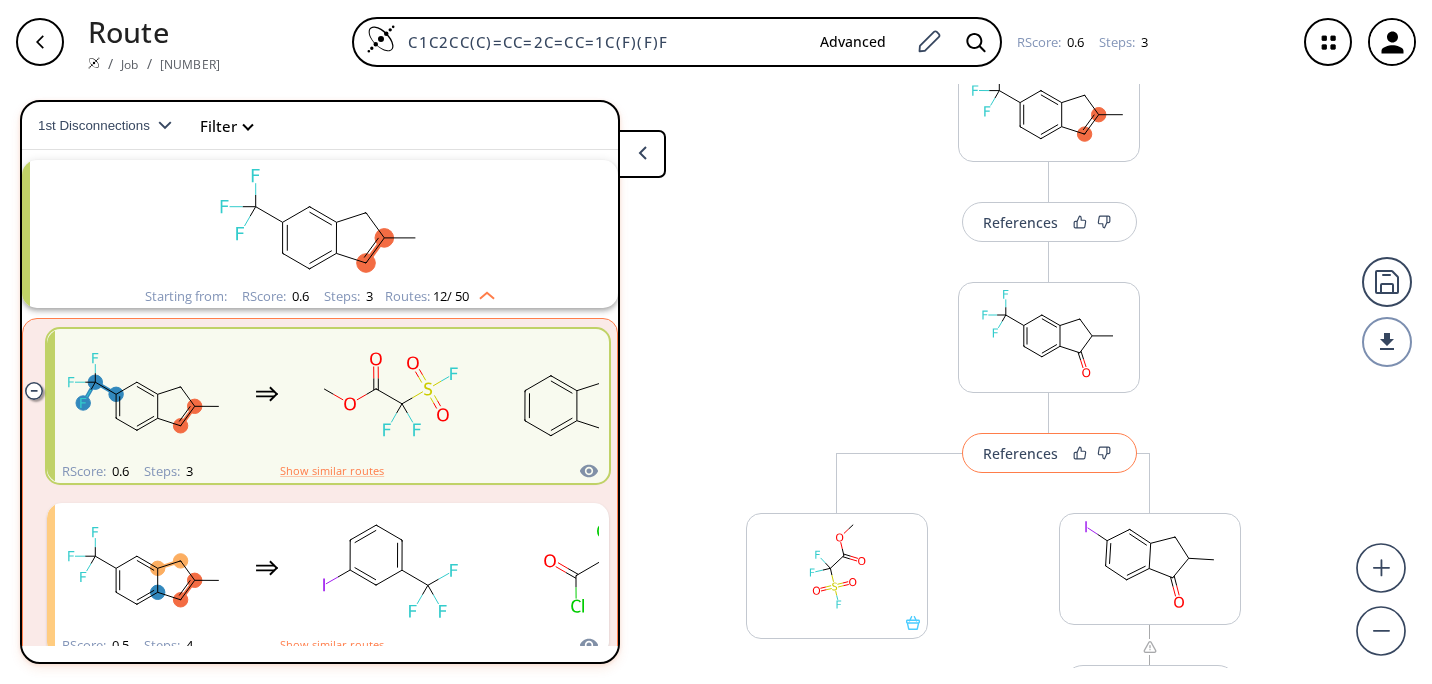 click on "References" at bounding box center (1020, 453) 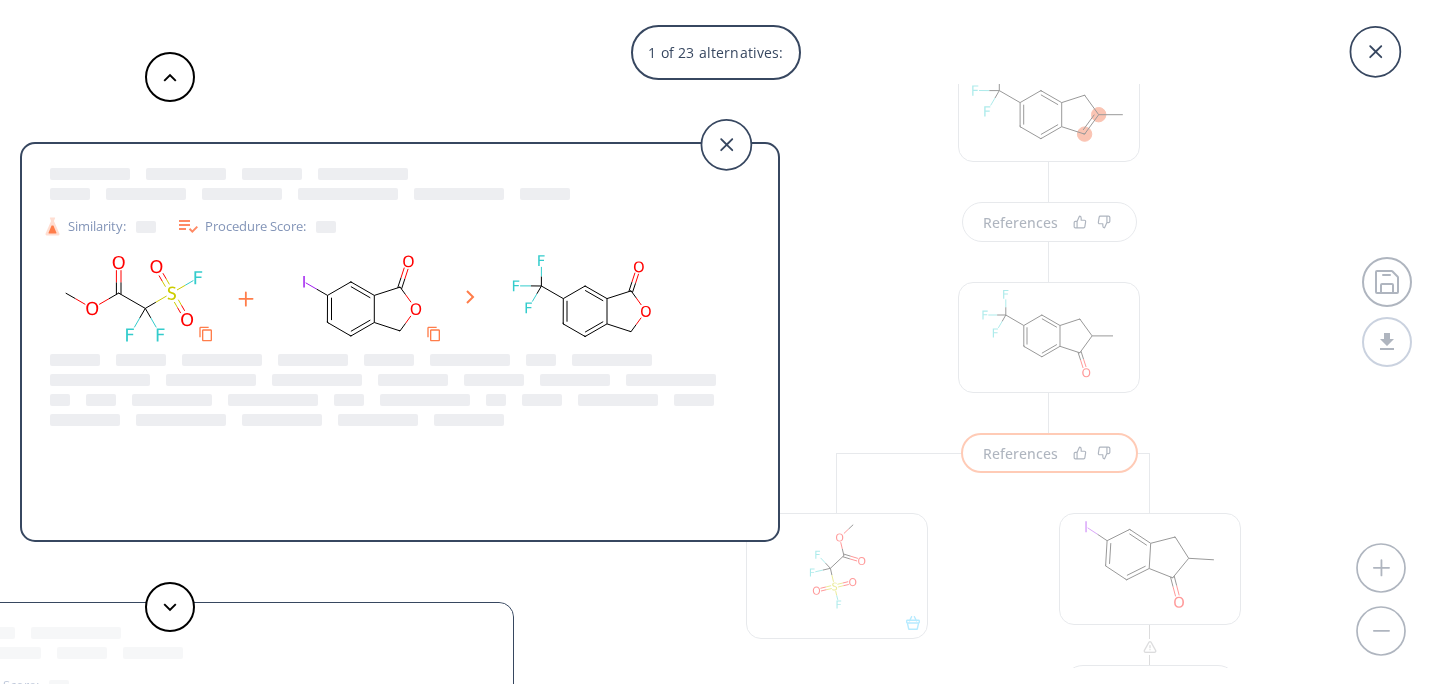 click 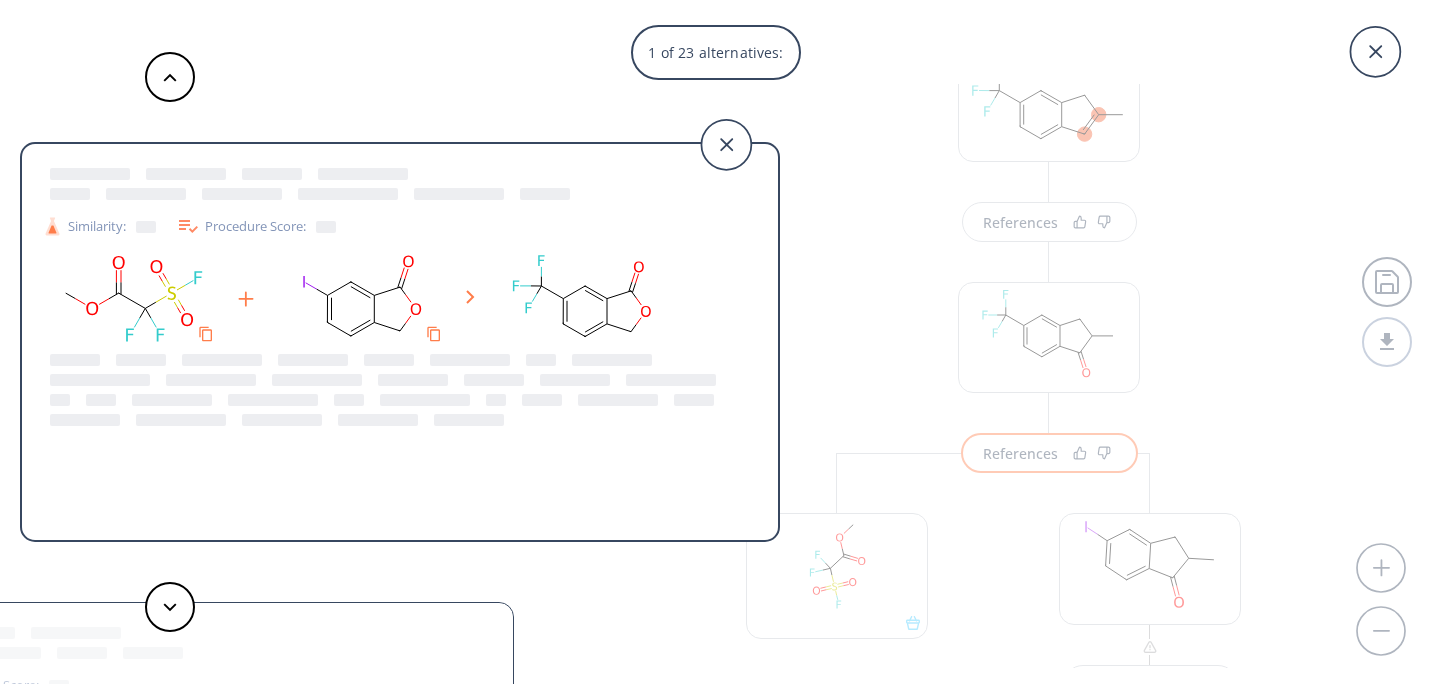 click 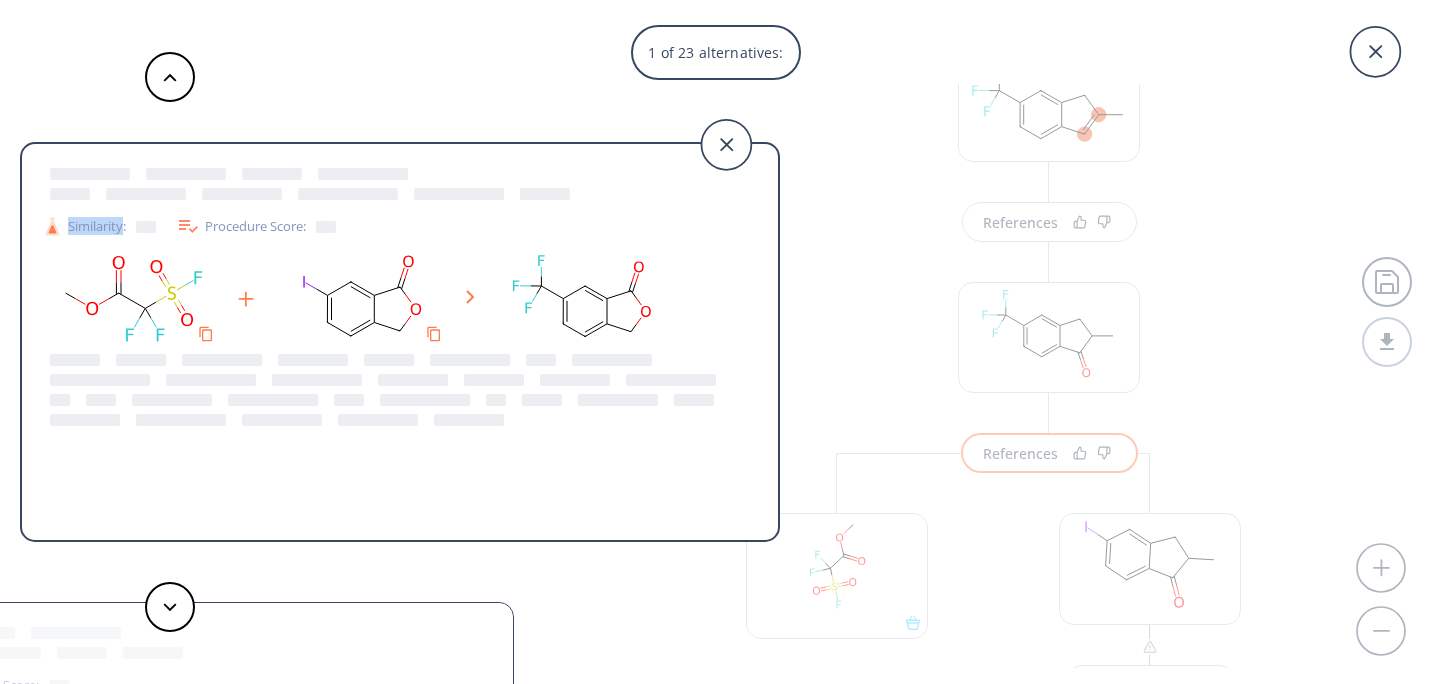 click 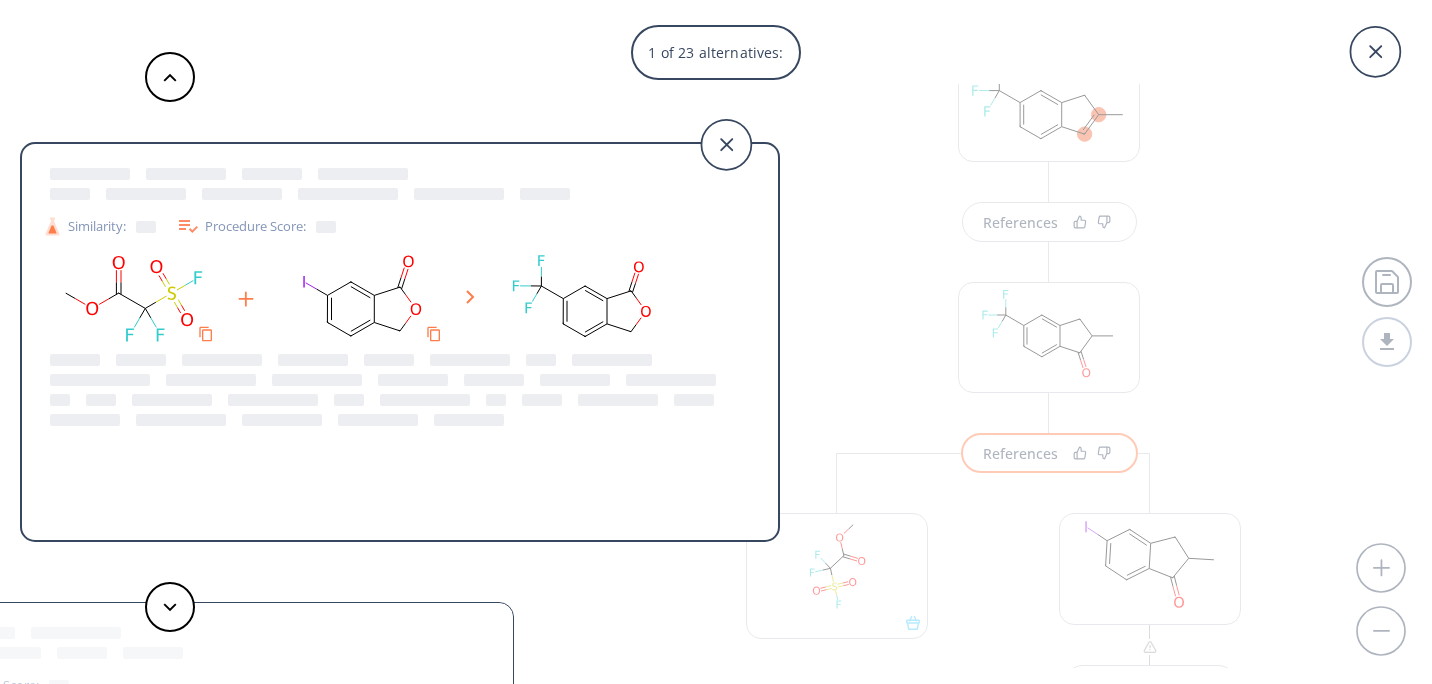 click on "Procedure Score:" at bounding box center (256, 226) 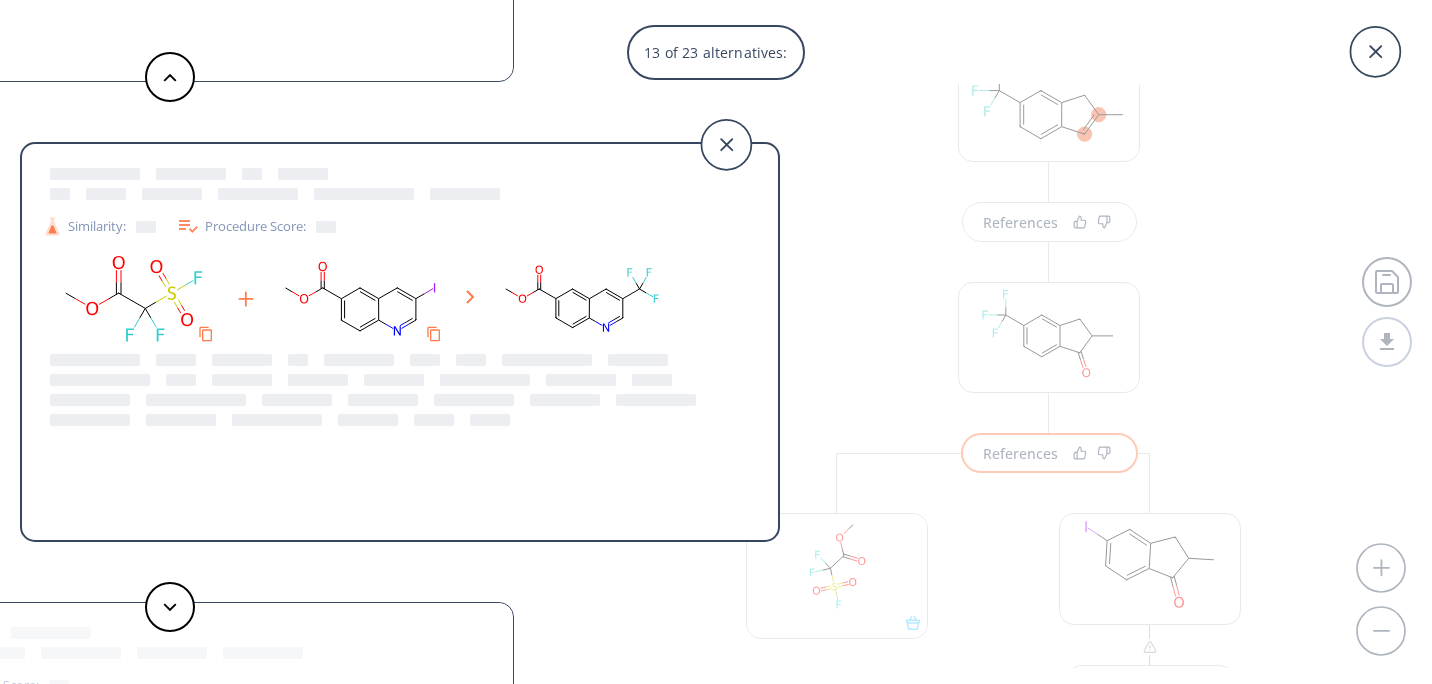 click 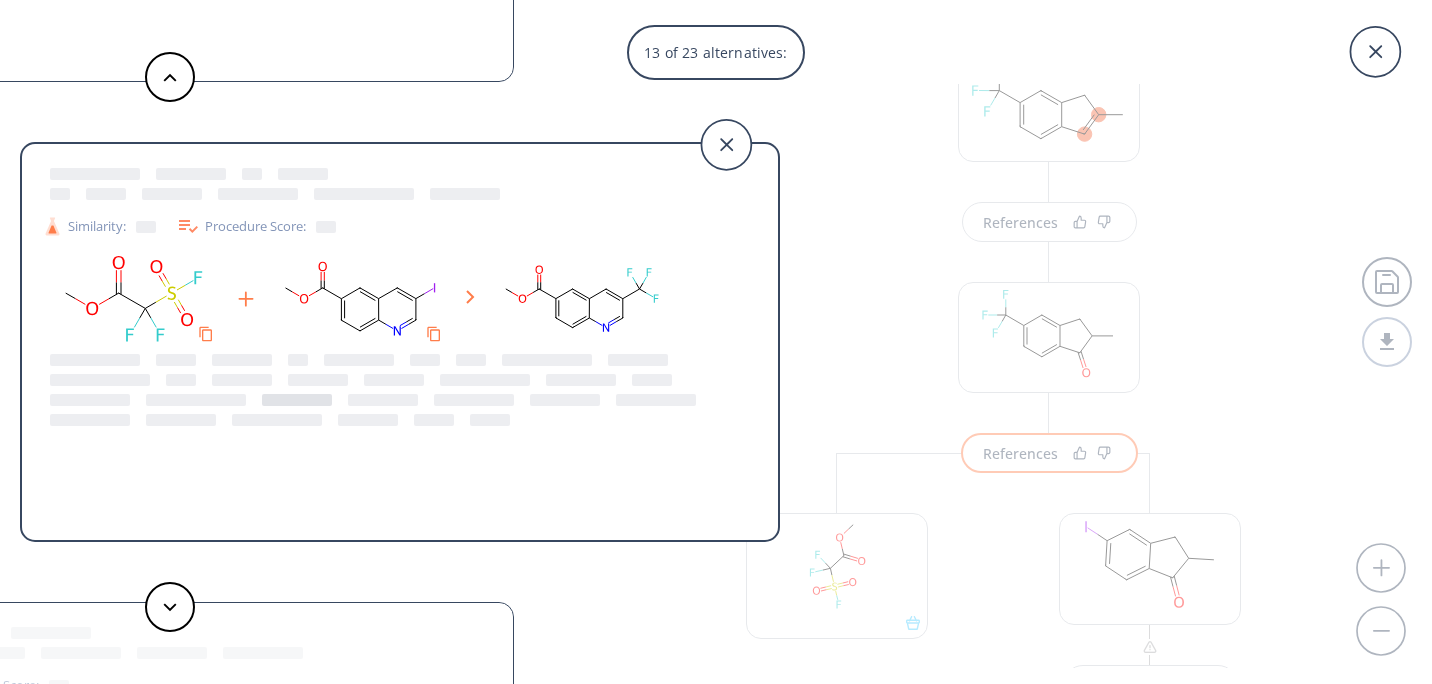click at bounding box center (297, 400) 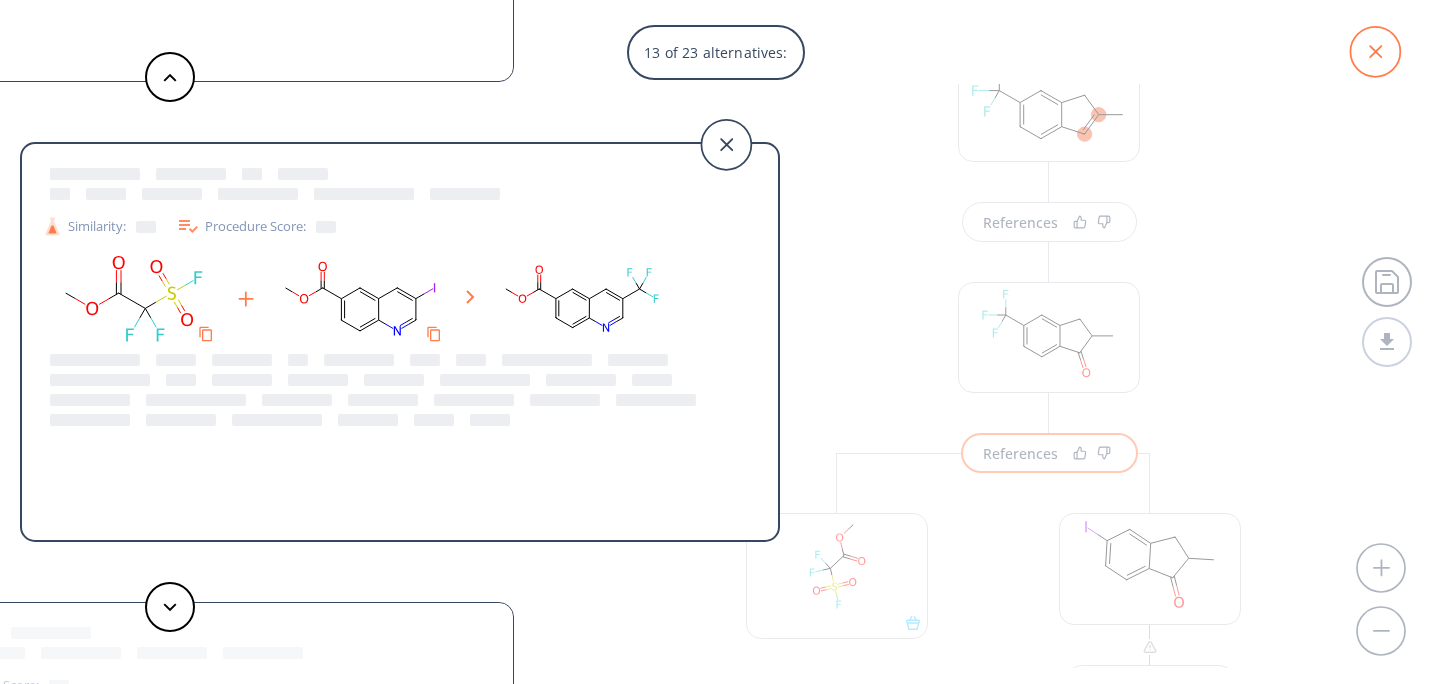 click 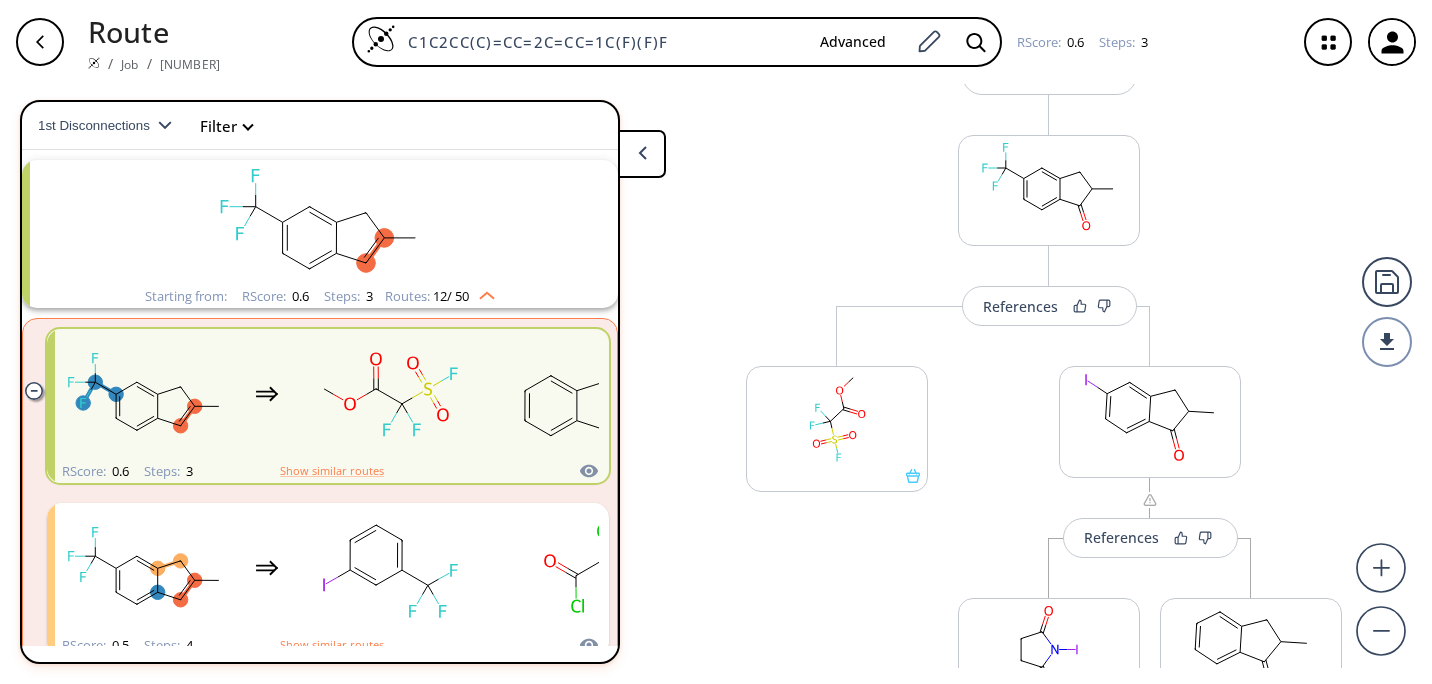 scroll, scrollTop: 251, scrollLeft: 0, axis: vertical 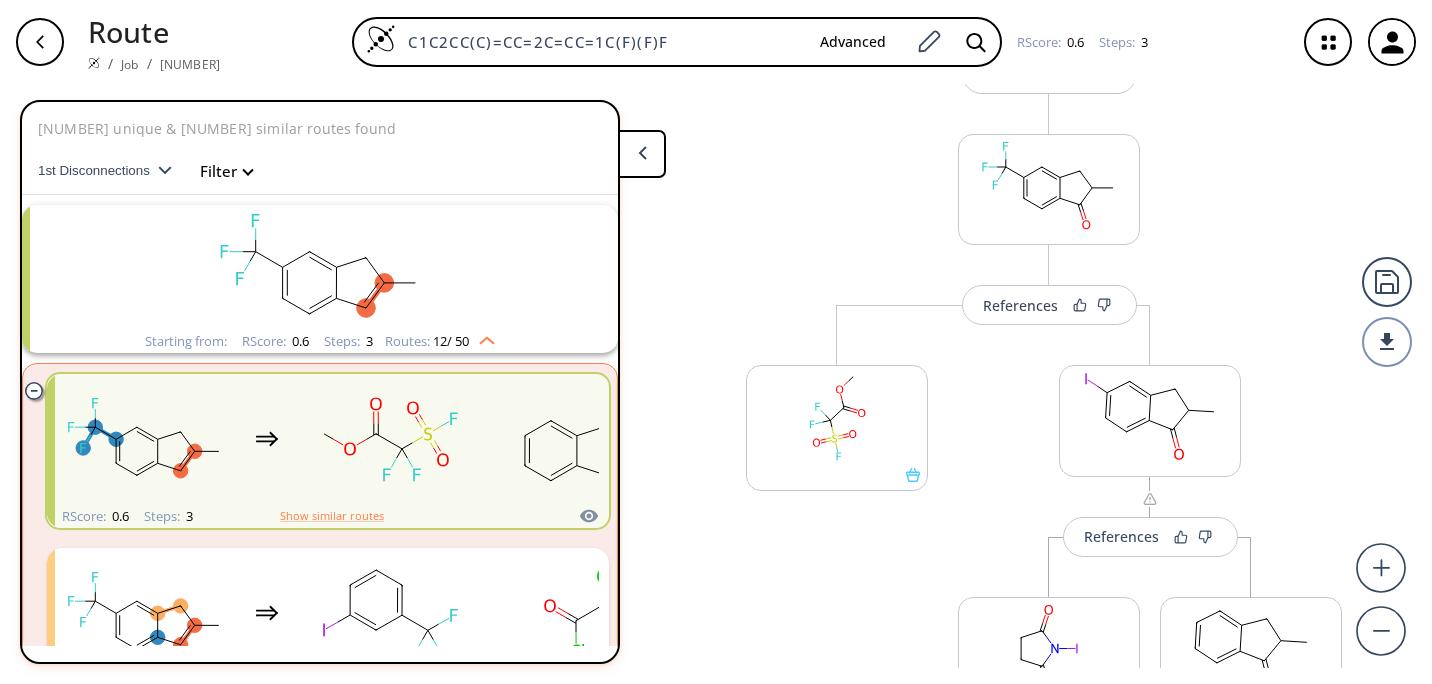 click on "12  / 50" at bounding box center (451, 341) 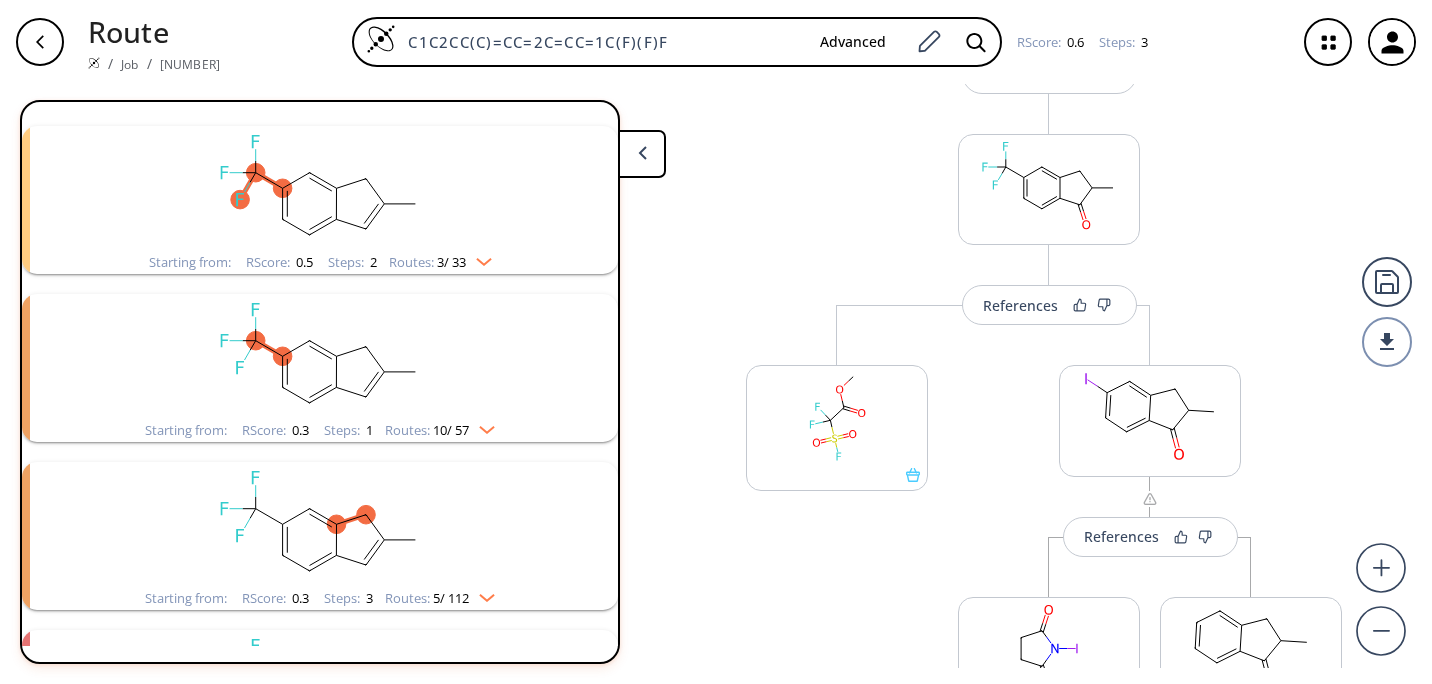 scroll, scrollTop: 0, scrollLeft: 0, axis: both 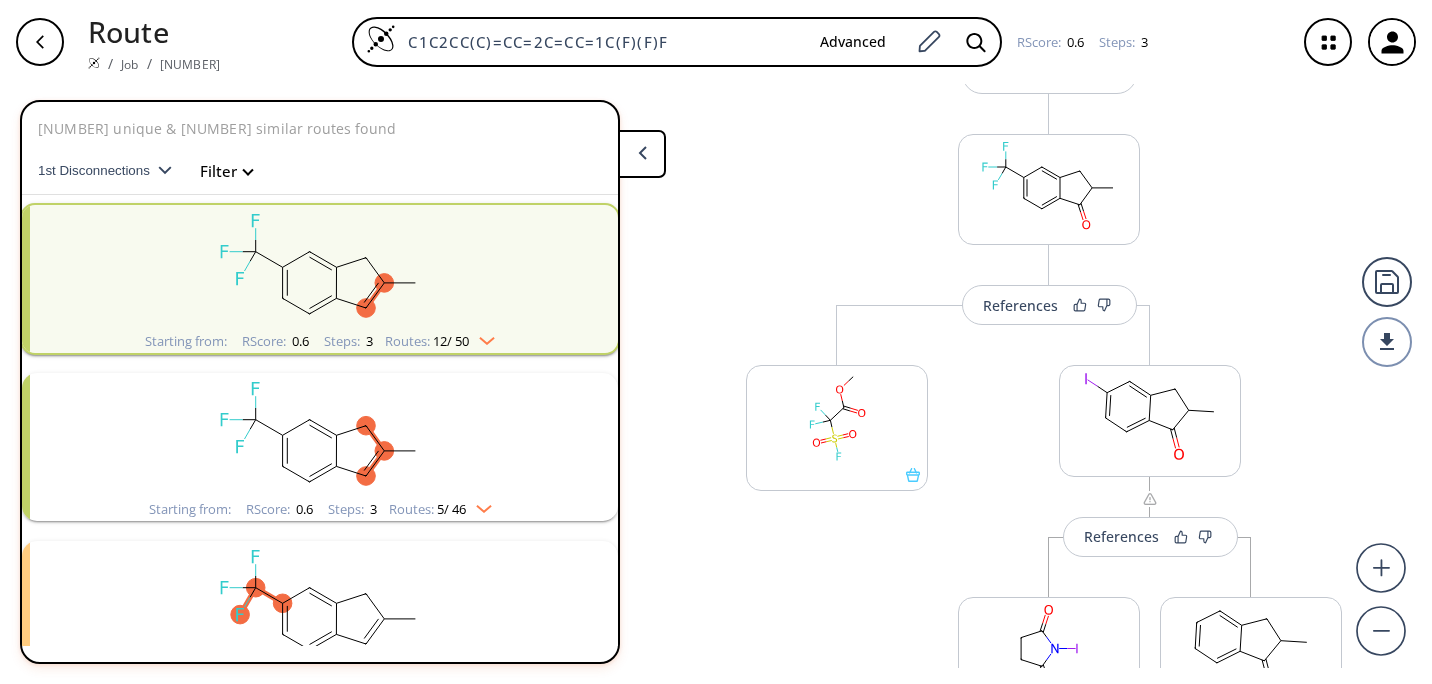 click at bounding box center (482, 337) 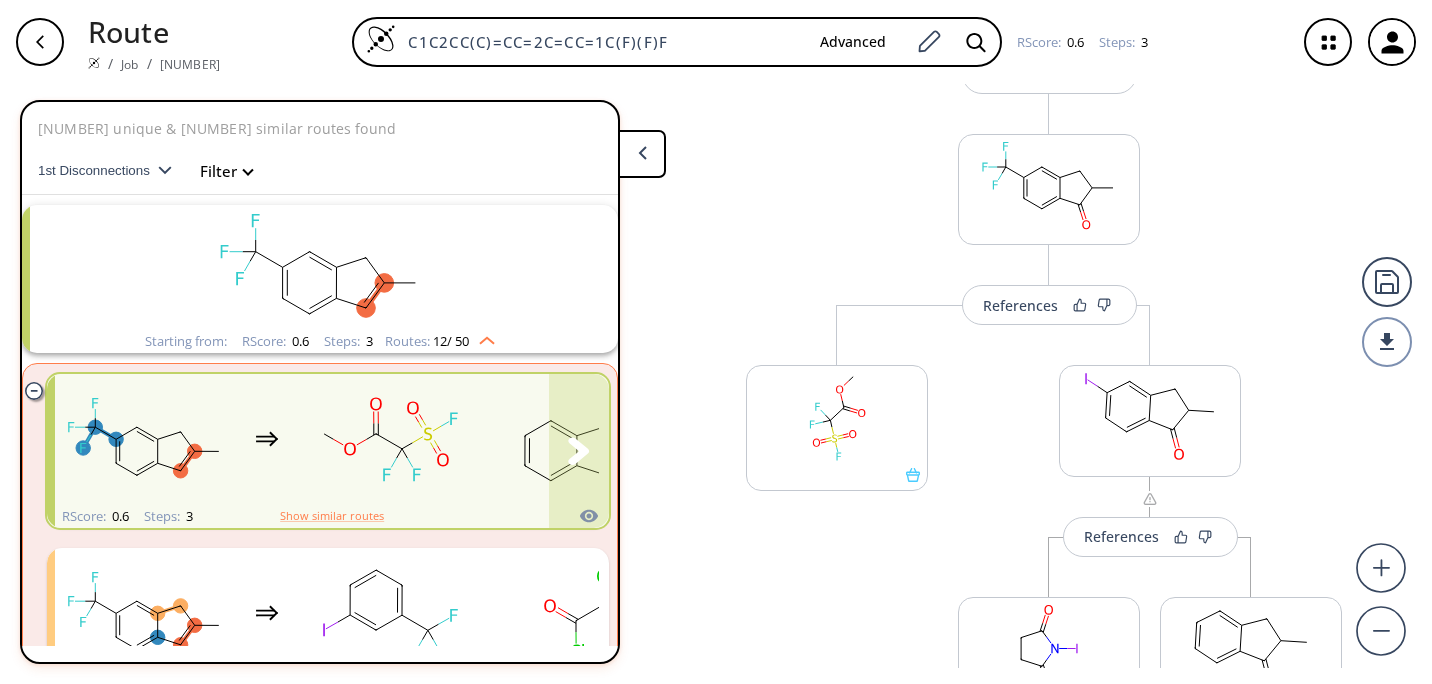 click at bounding box center (467, 439) 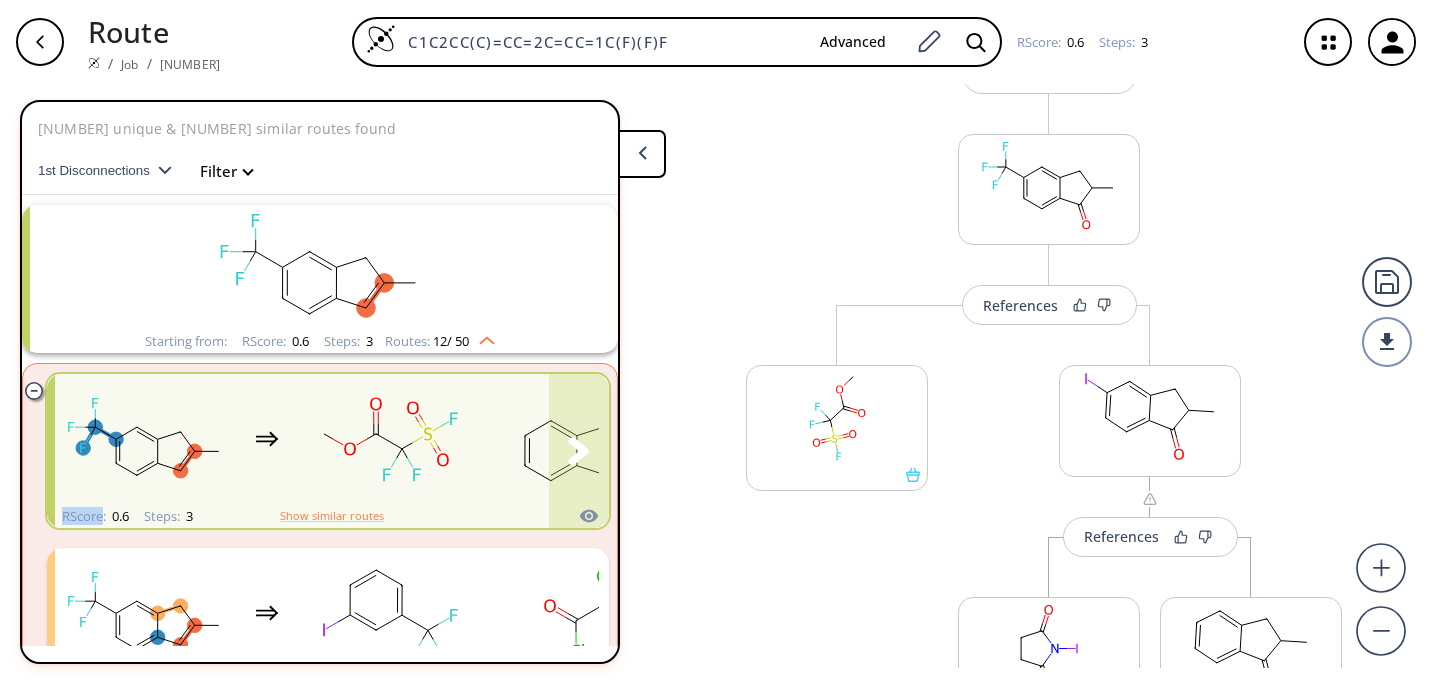 click at bounding box center [467, 439] 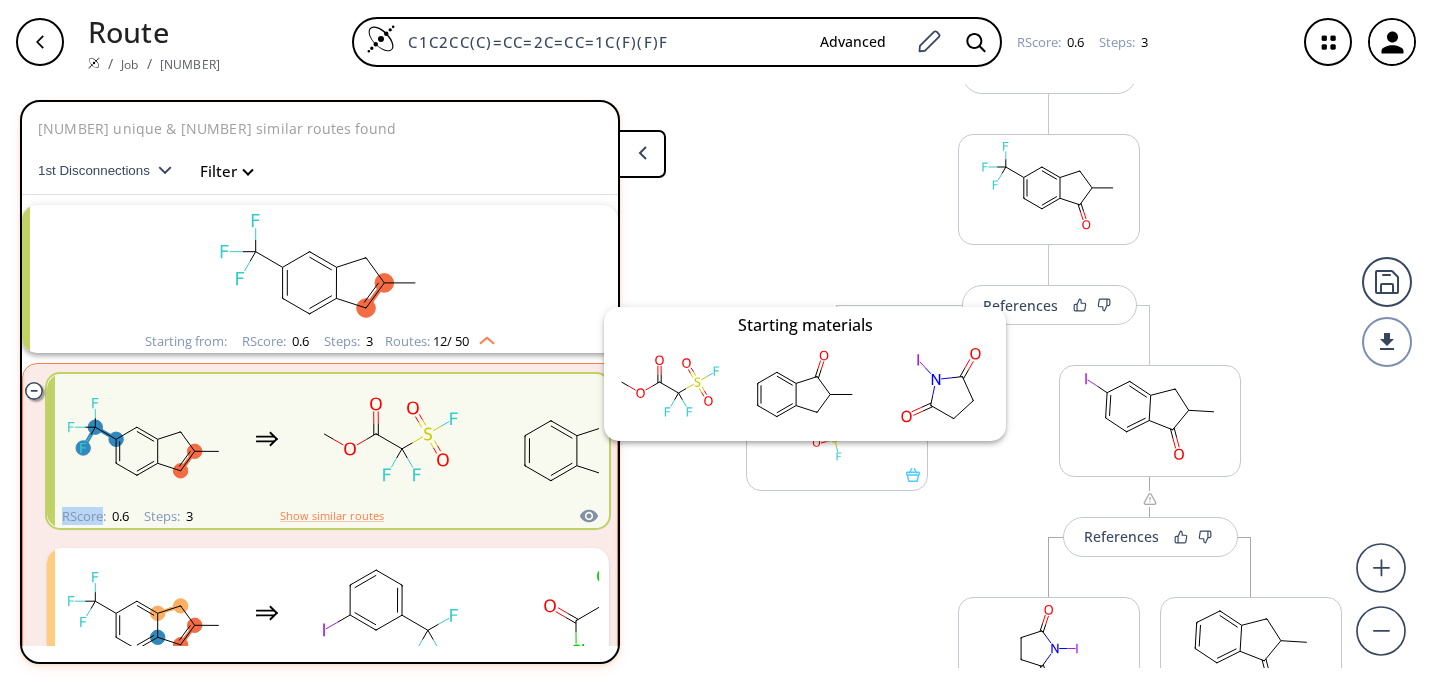 click 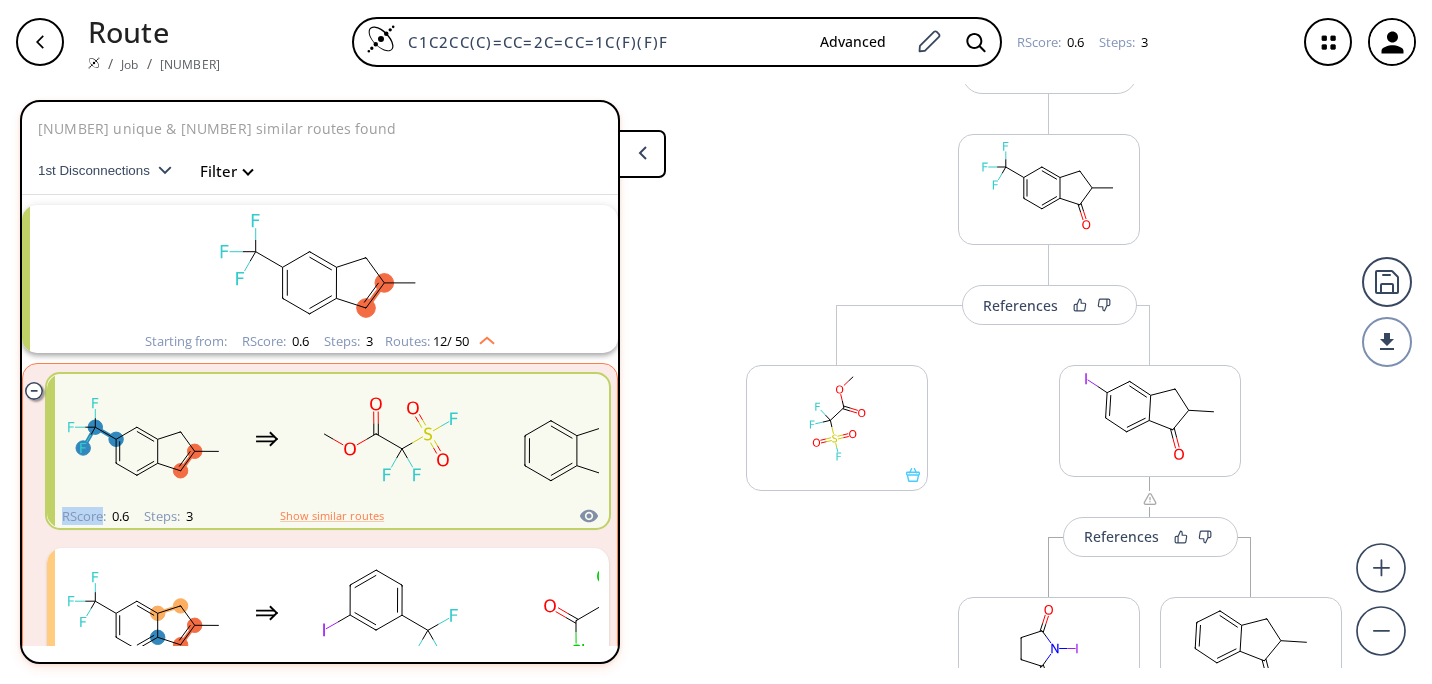 click on "References More routes from here References More routes from here More routes from here References More routes from here More routes from here" at bounding box center (1049, 362) 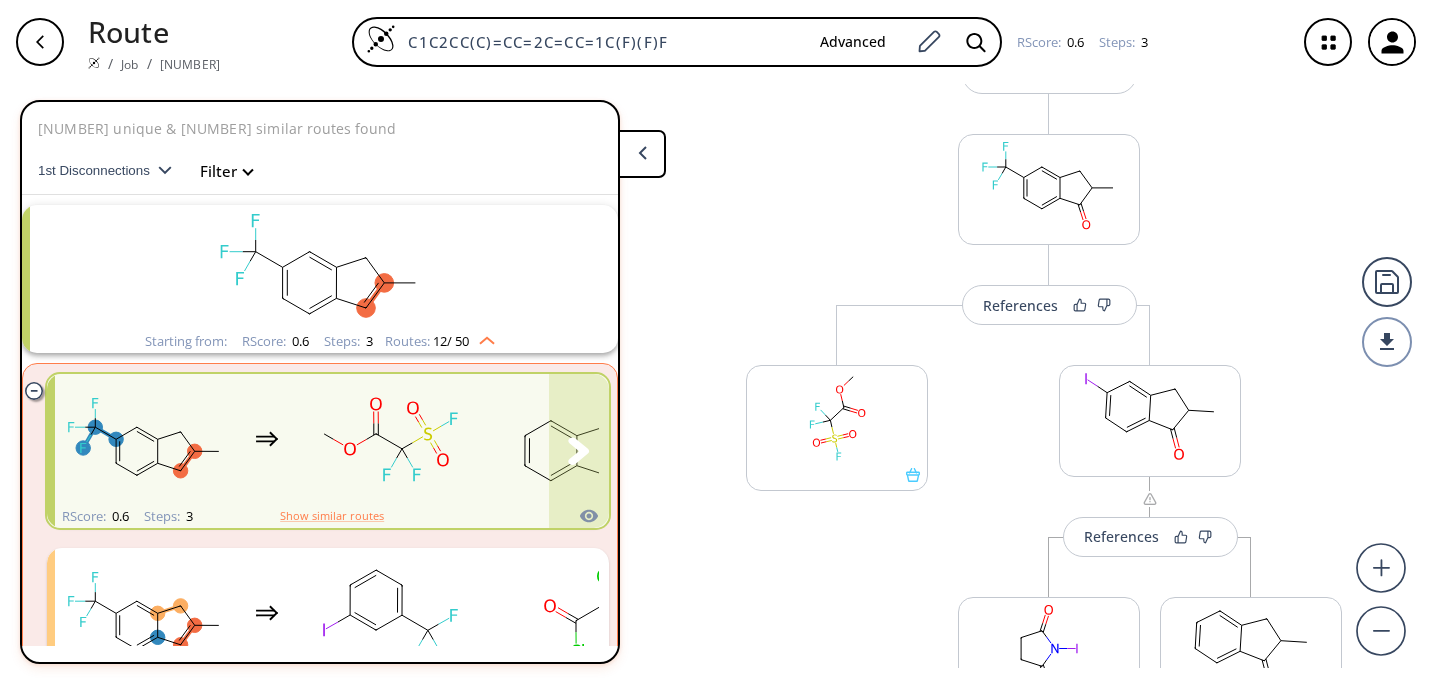 click 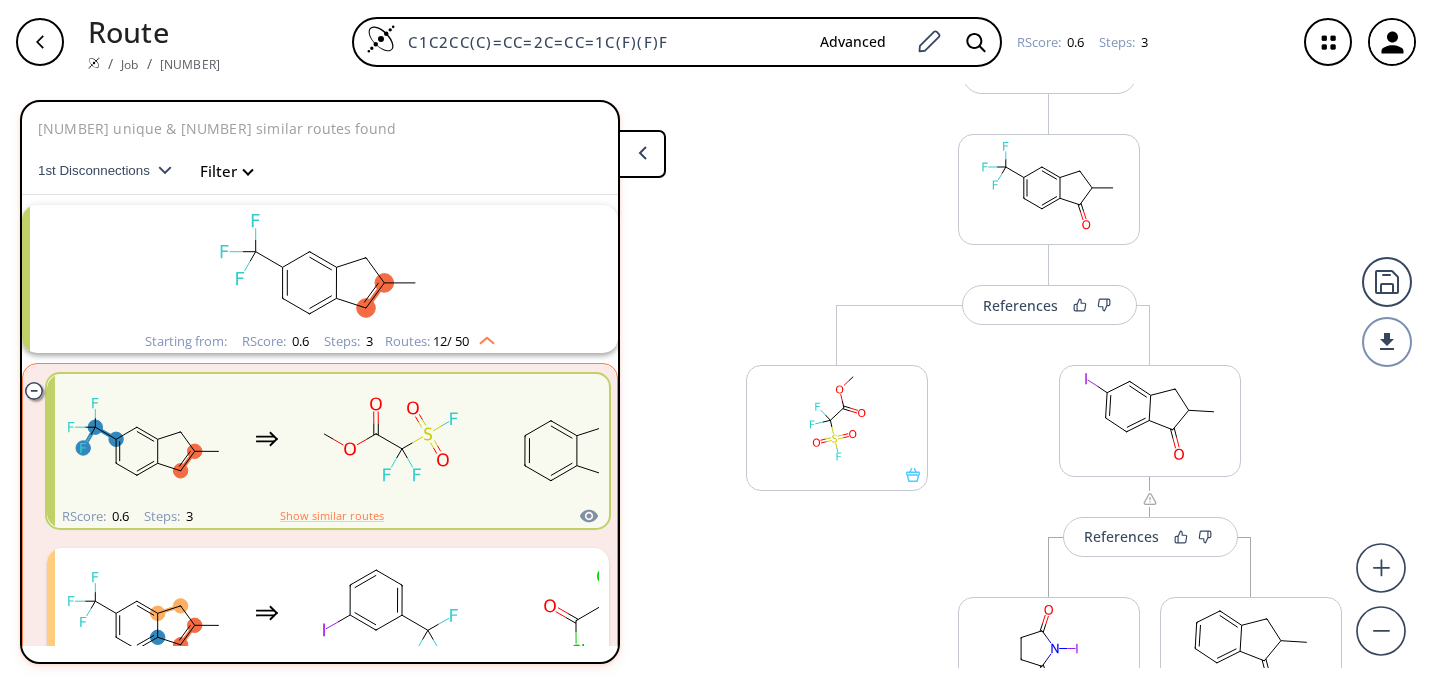 click 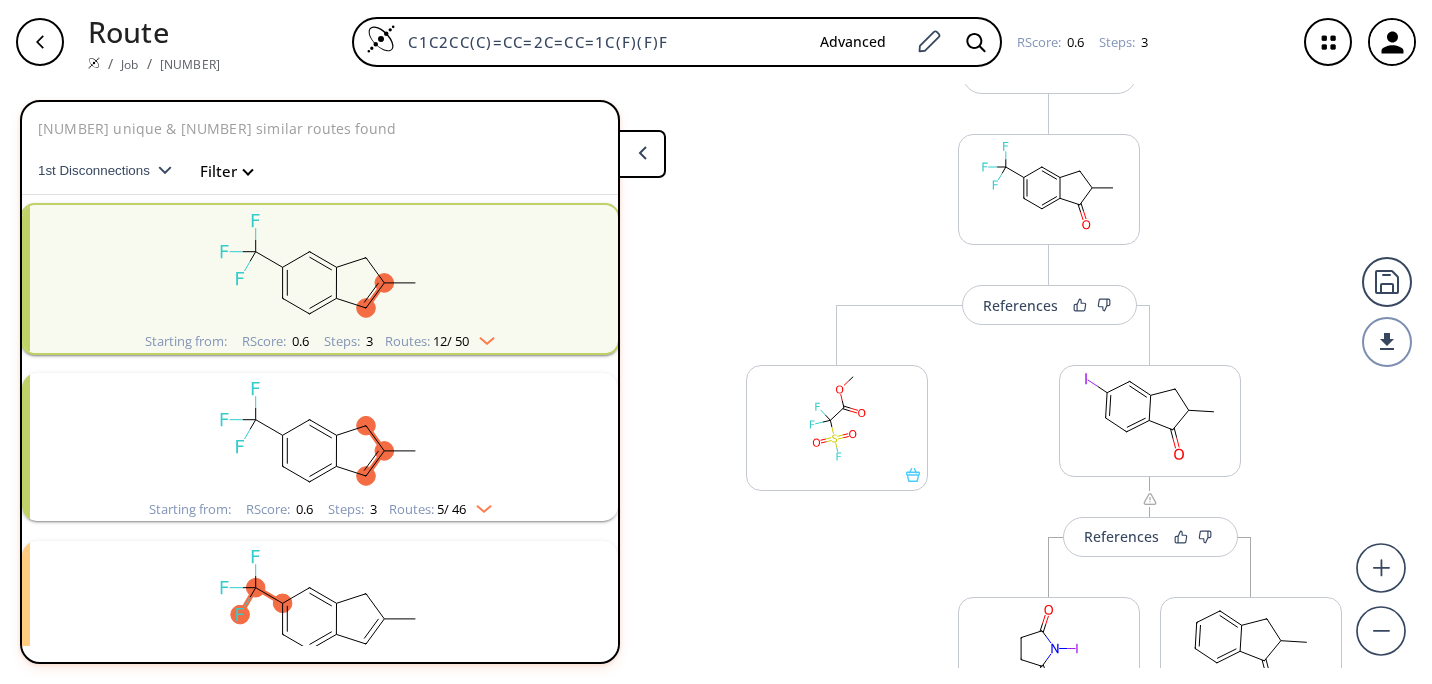 click on "Starting from: RScore :   0.6   Steps :   3   Routes:   12  / 50" at bounding box center (320, 341) 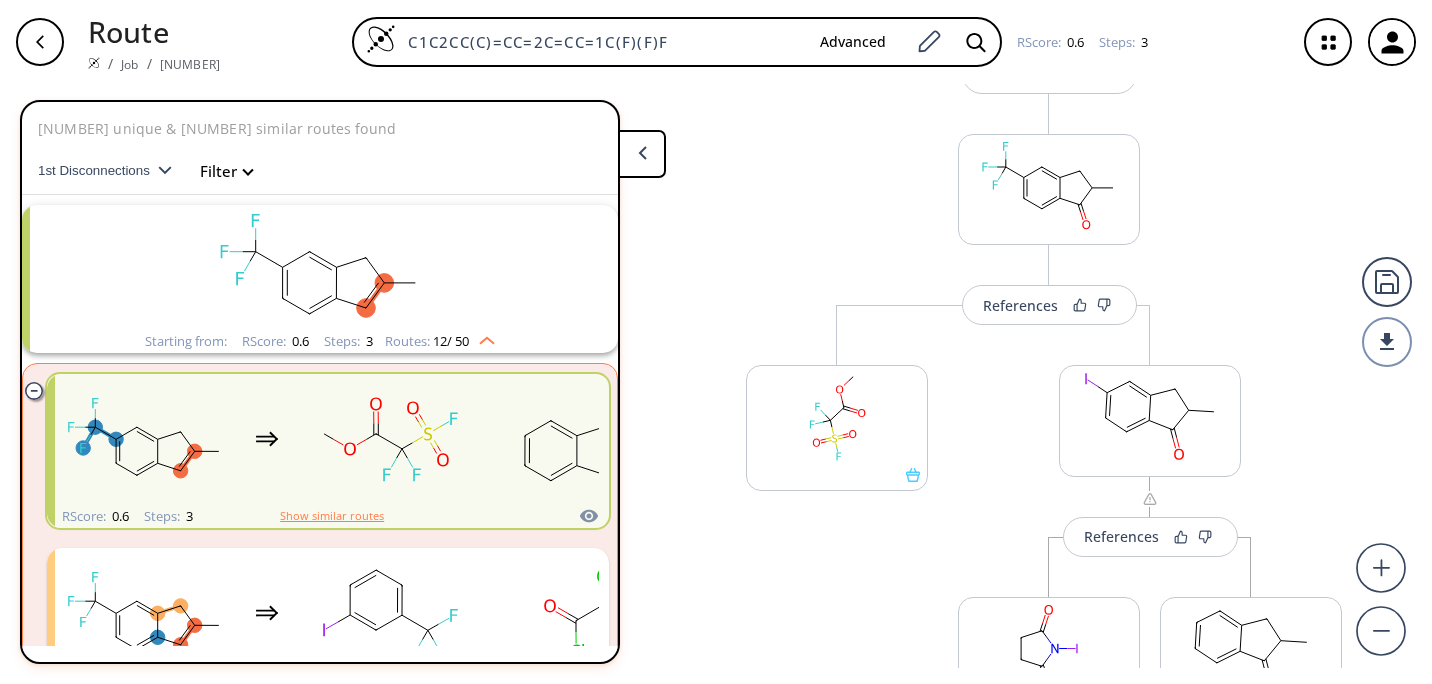 click on "Show similar routes" at bounding box center [332, 516] 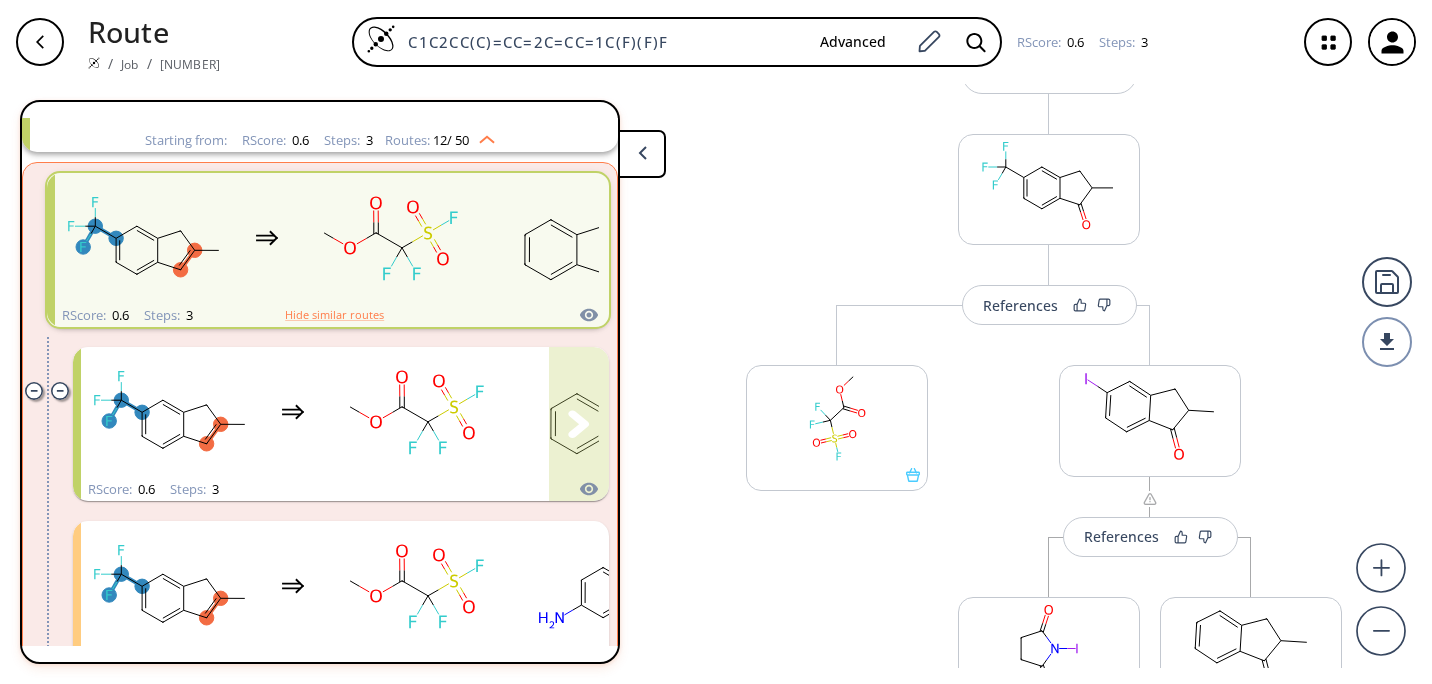 scroll, scrollTop: 205, scrollLeft: 0, axis: vertical 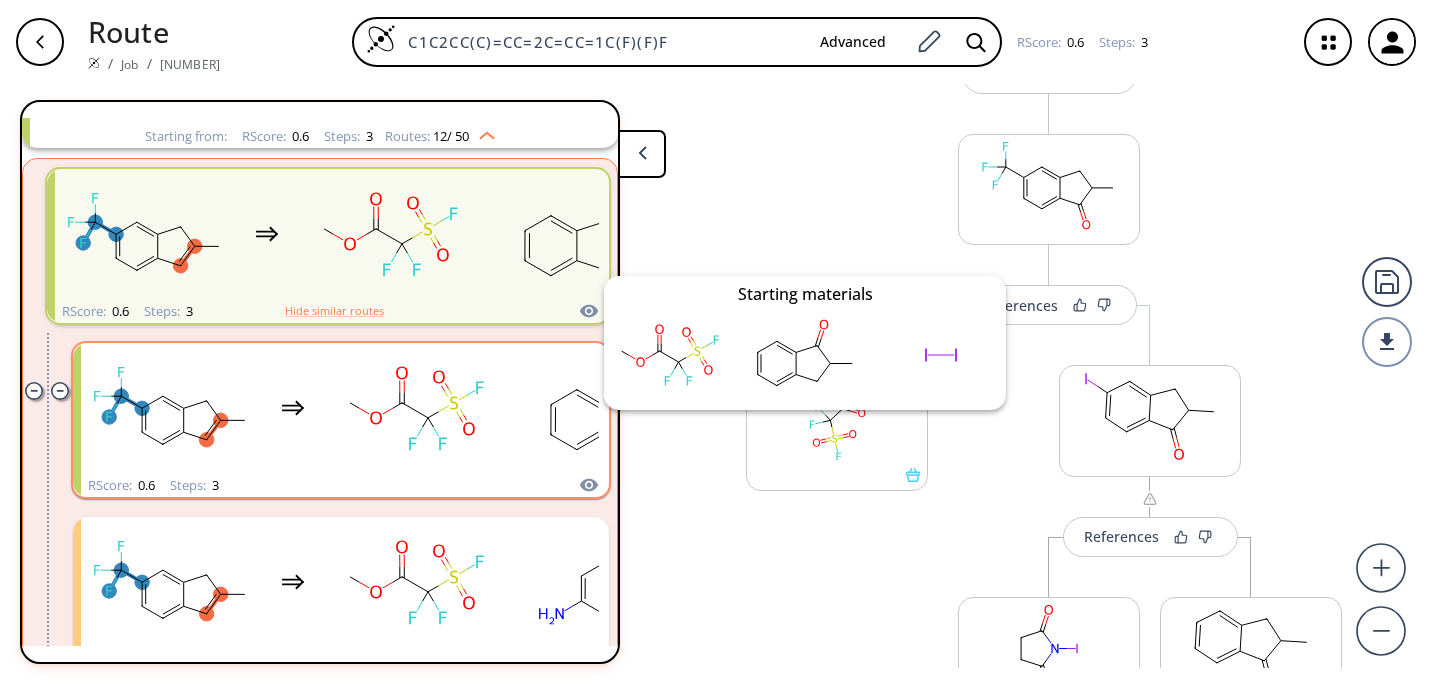 click 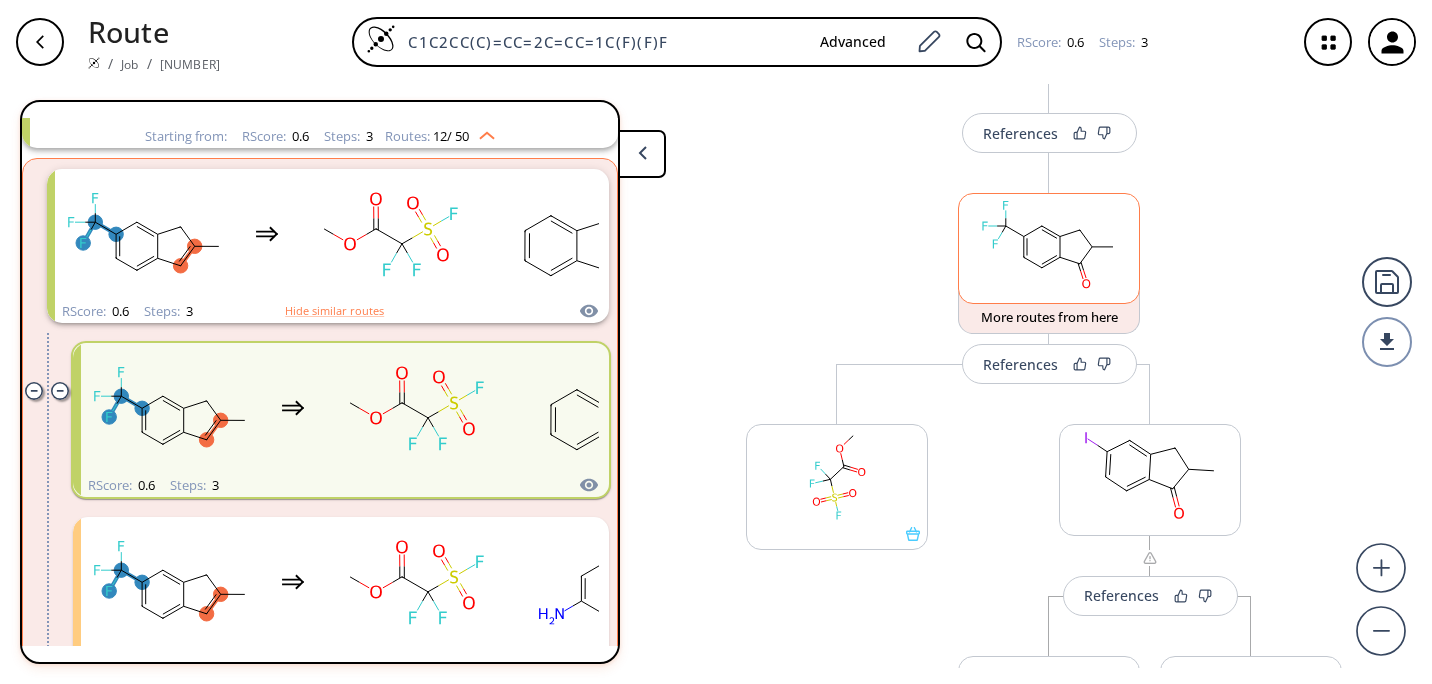 scroll, scrollTop: 193, scrollLeft: 0, axis: vertical 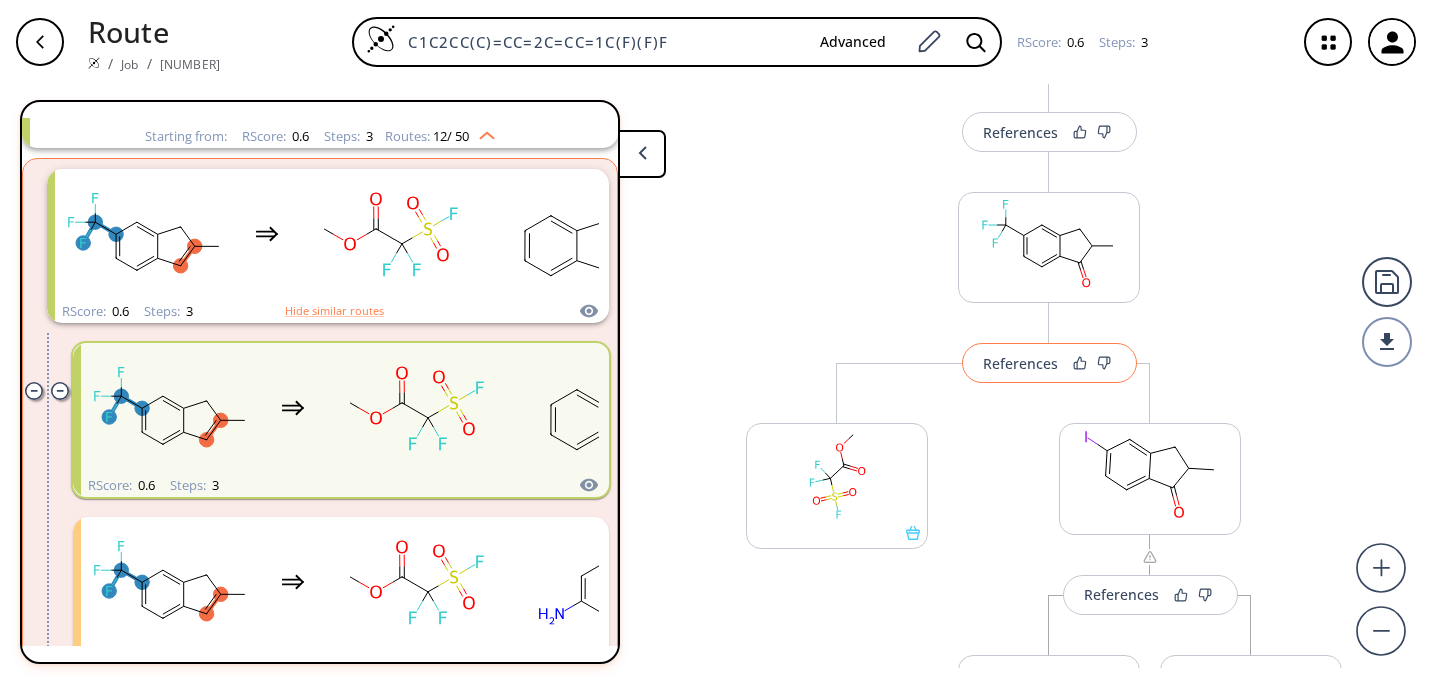 click on "References" at bounding box center (1020, 363) 